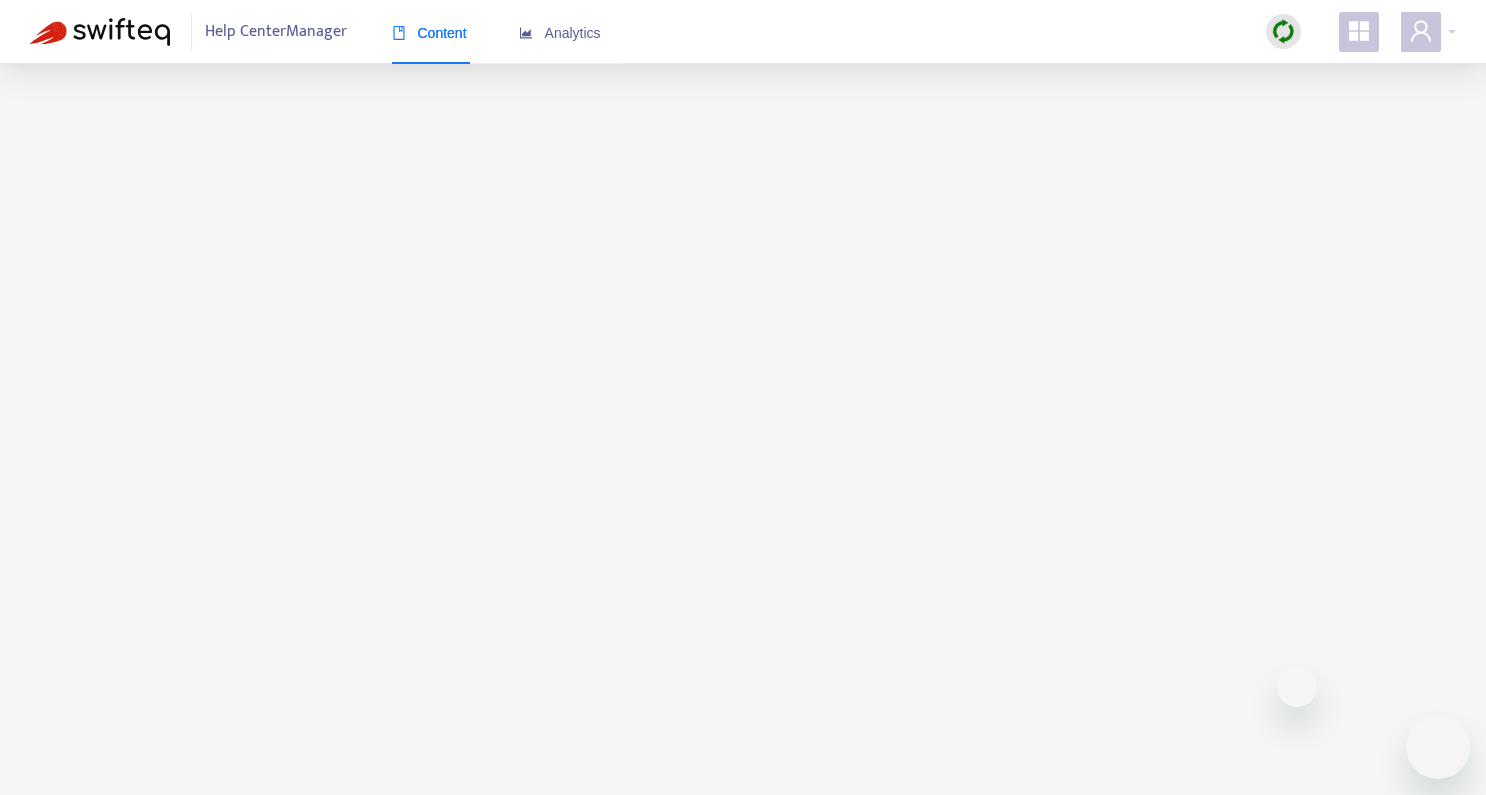 scroll, scrollTop: 0, scrollLeft: 0, axis: both 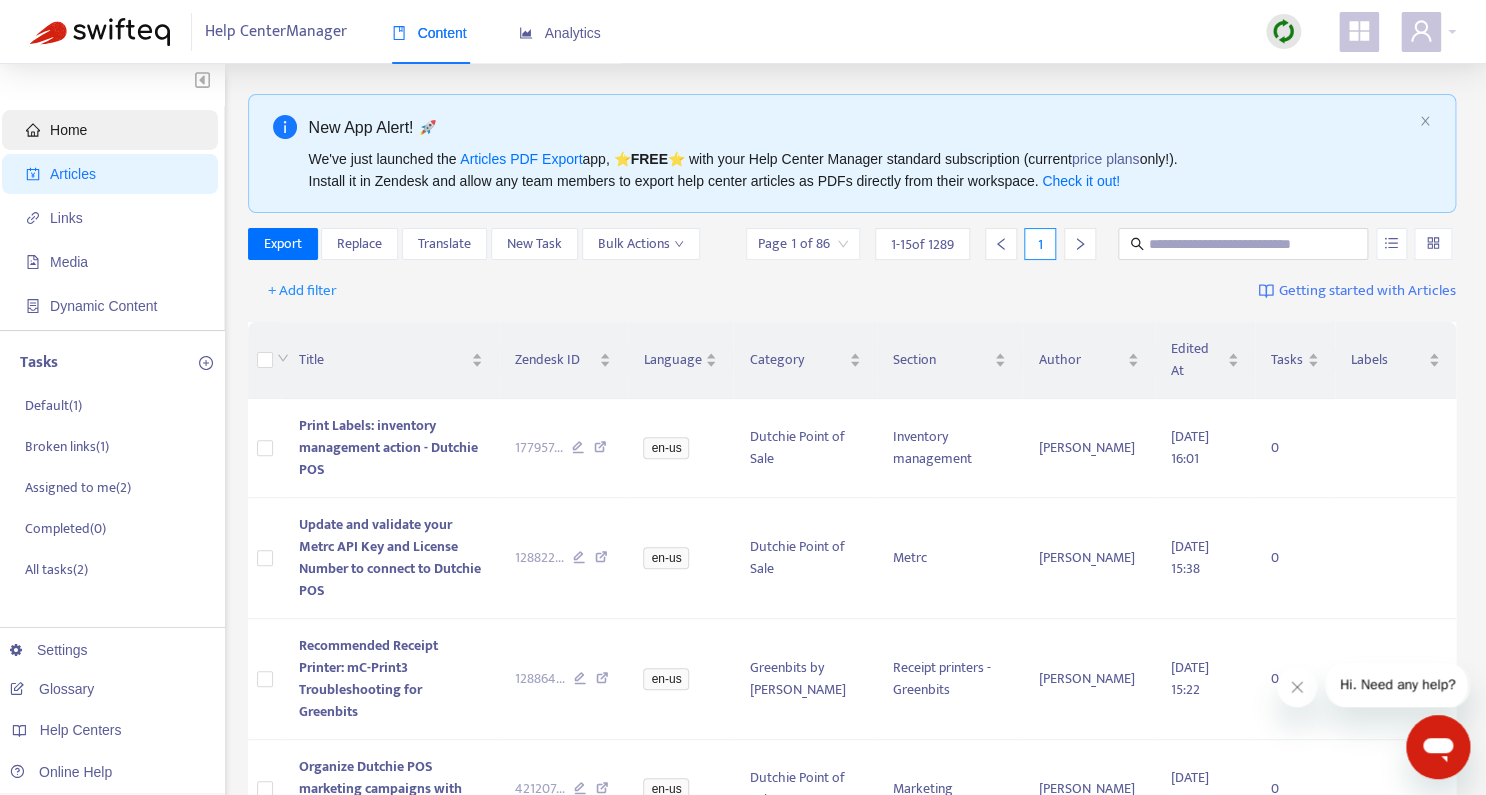 click on "Home" at bounding box center (114, 130) 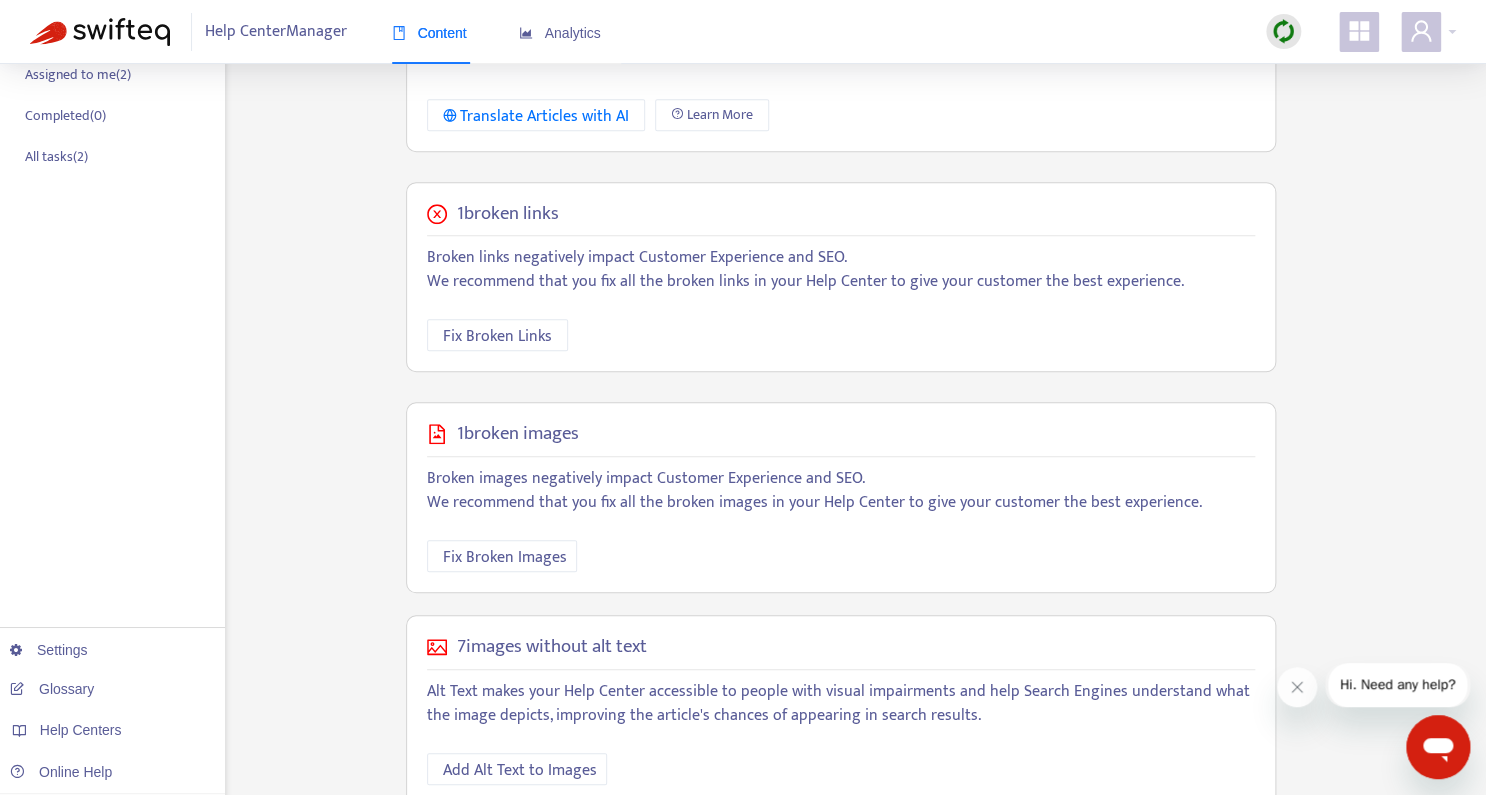 scroll, scrollTop: 469, scrollLeft: 0, axis: vertical 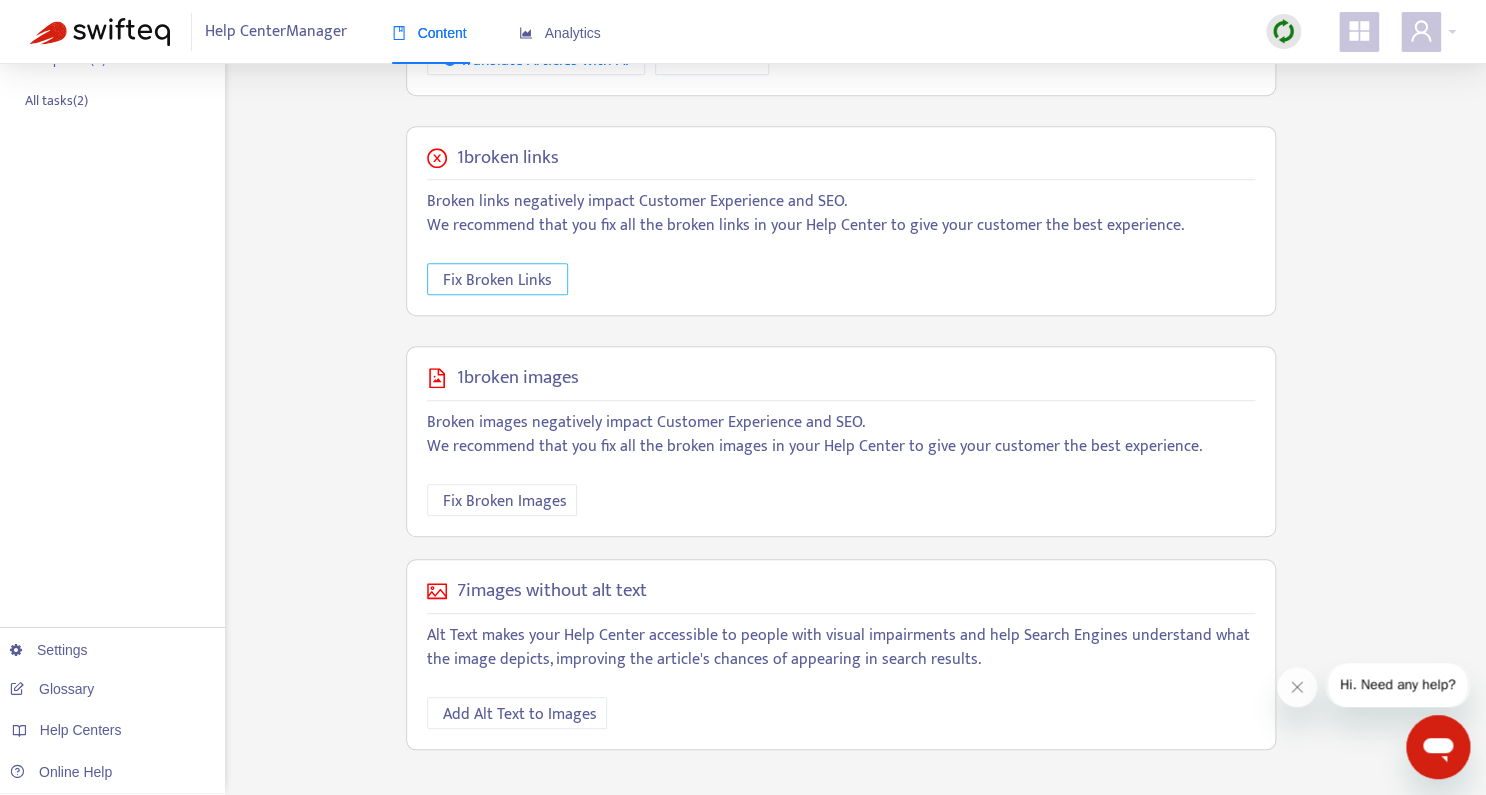 click on "Fix Broken Links" at bounding box center (497, 280) 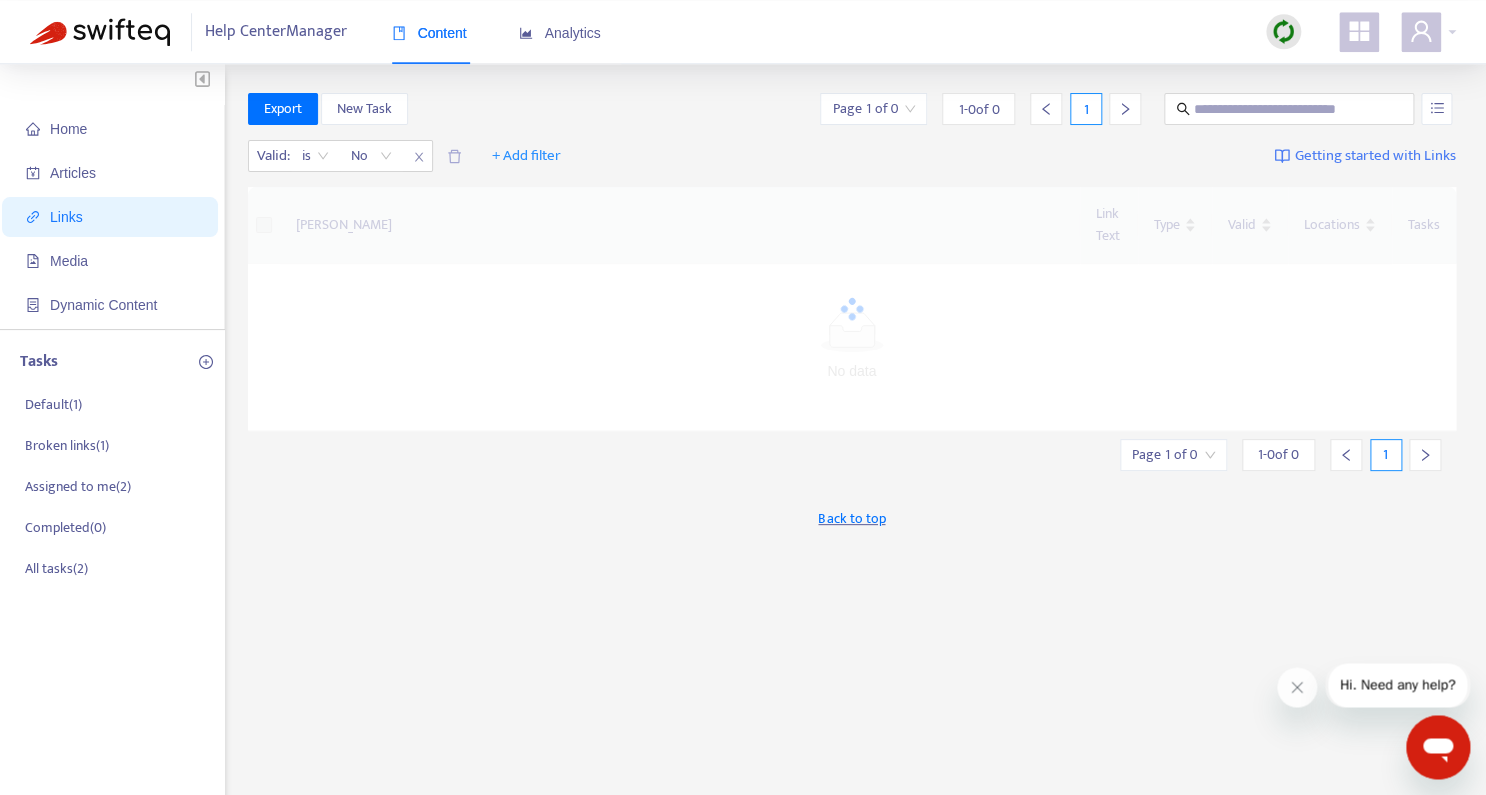scroll, scrollTop: 0, scrollLeft: 0, axis: both 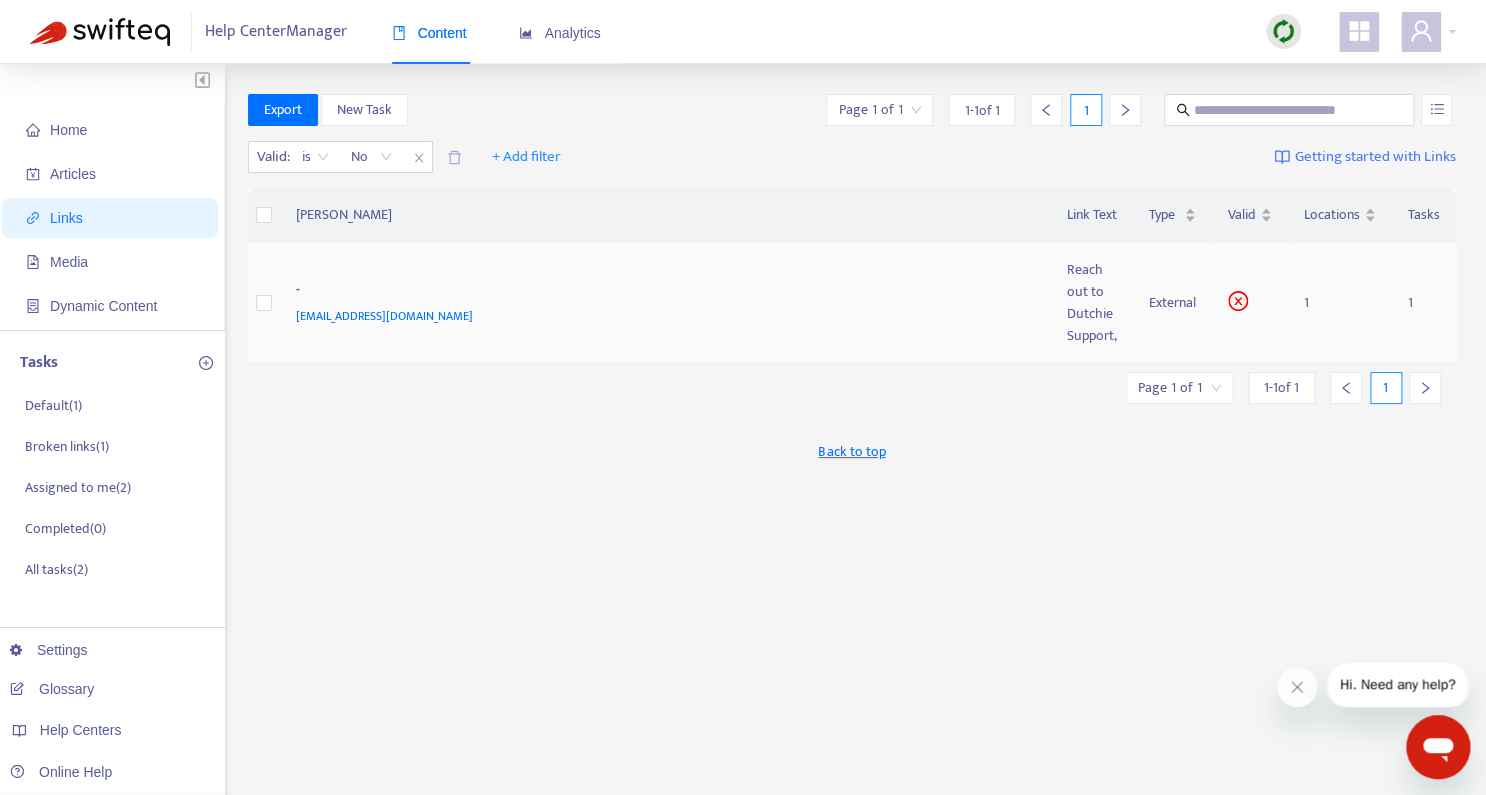 click on "1" at bounding box center (1340, 303) 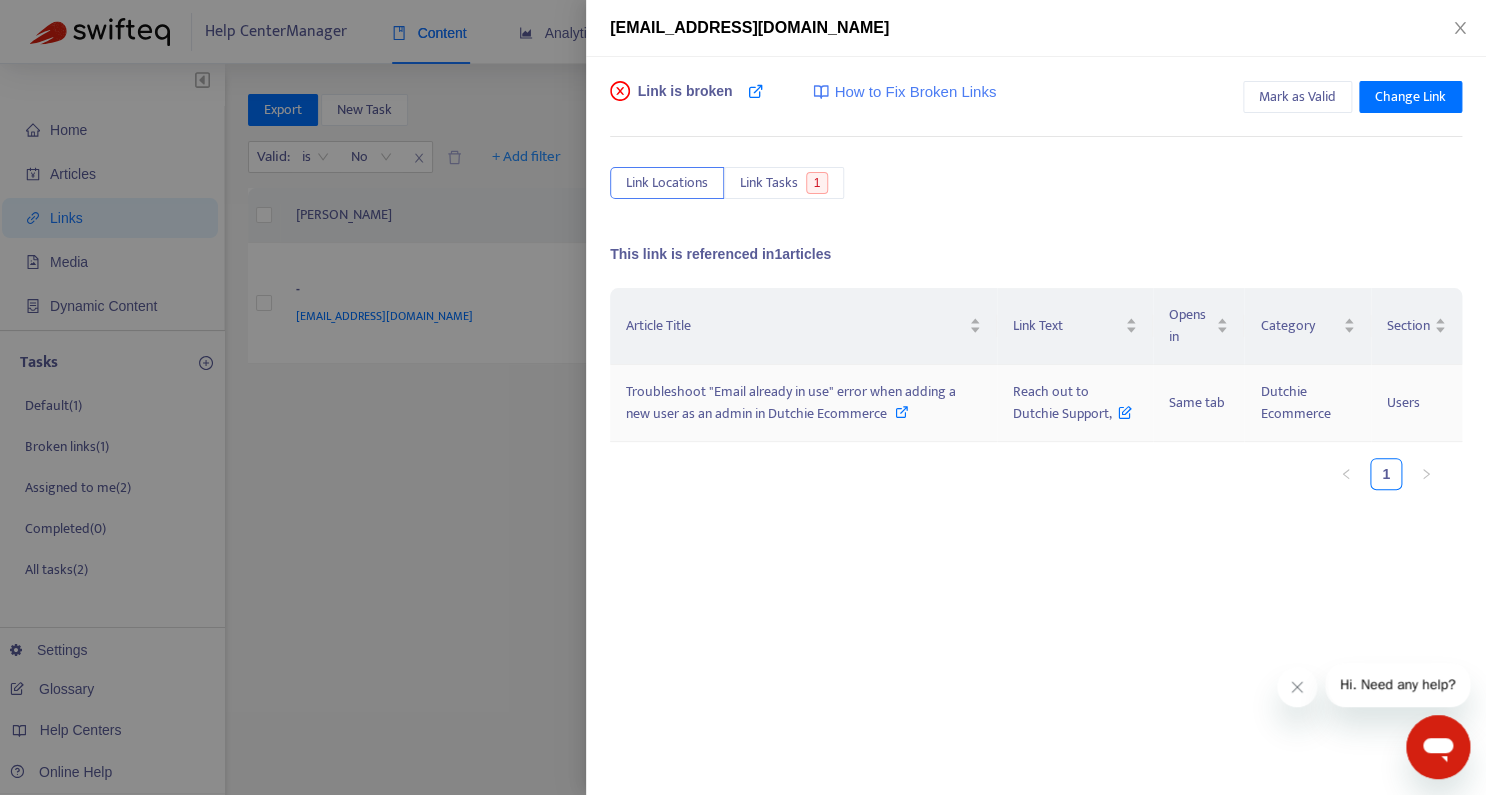 click on "Reach out to Dutchie Support," at bounding box center [1072, 402] 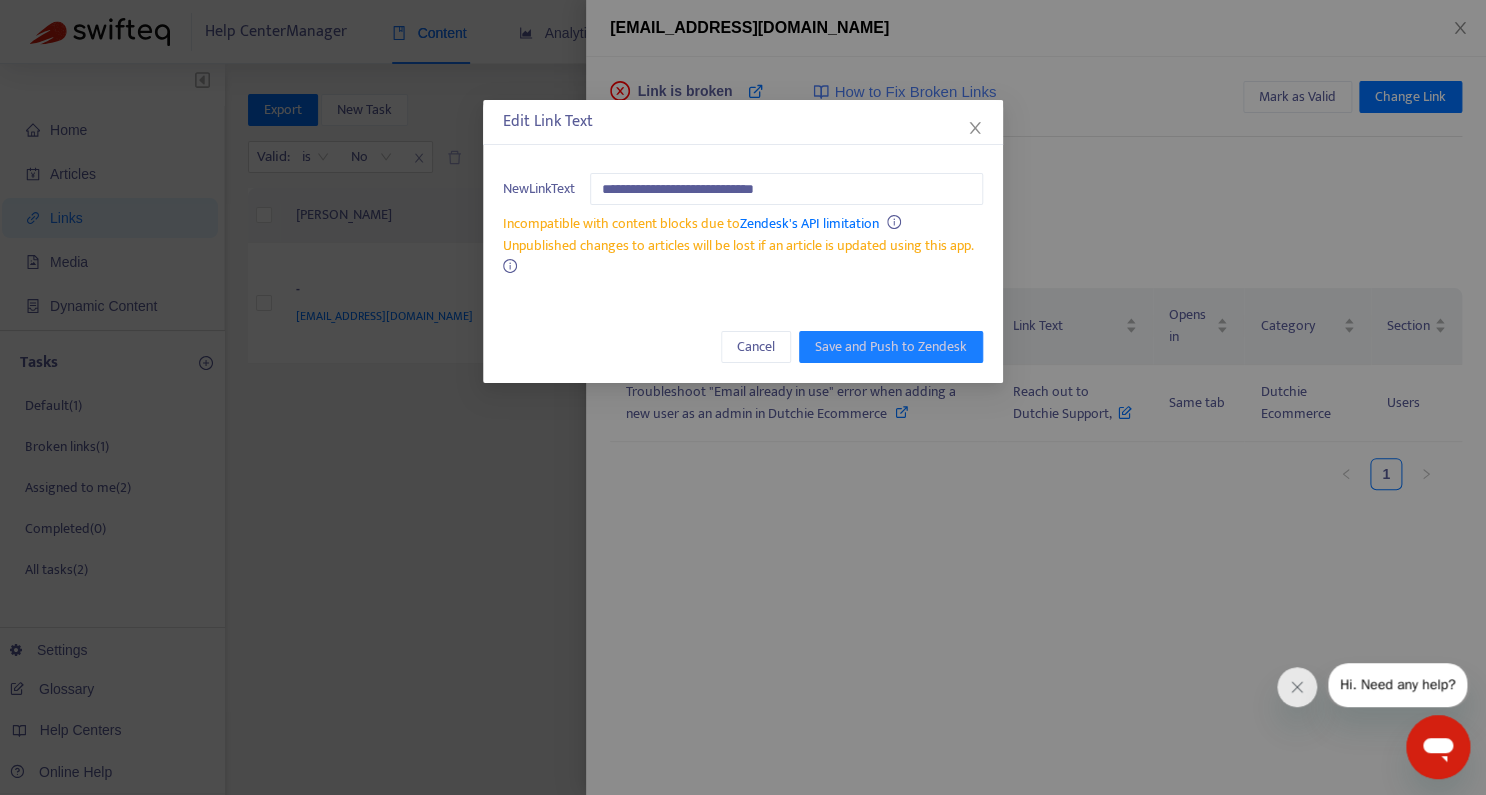 click on "**********" at bounding box center (743, 397) 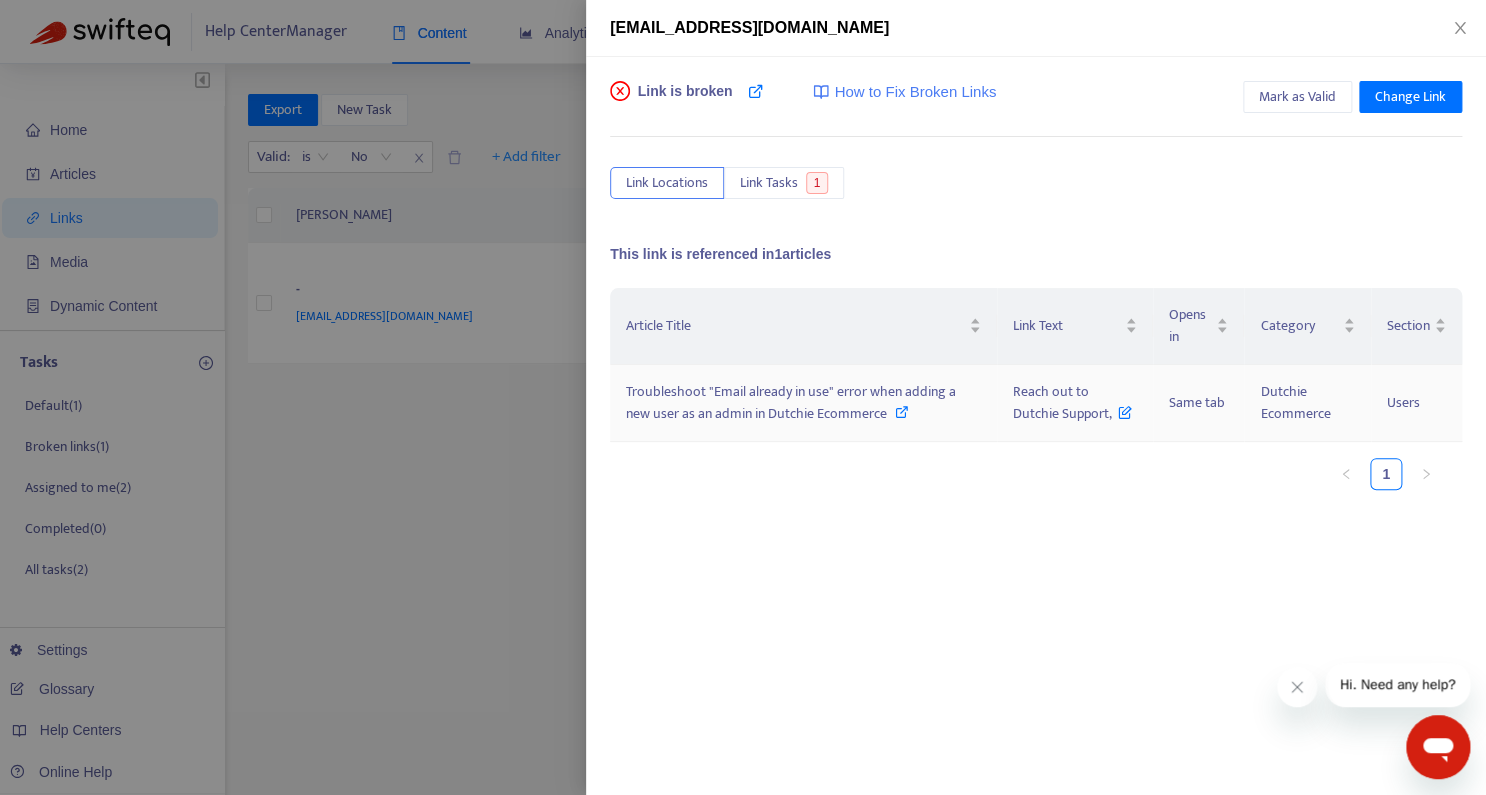 click on "Dutchie Ecommerce" at bounding box center (1295, 402) 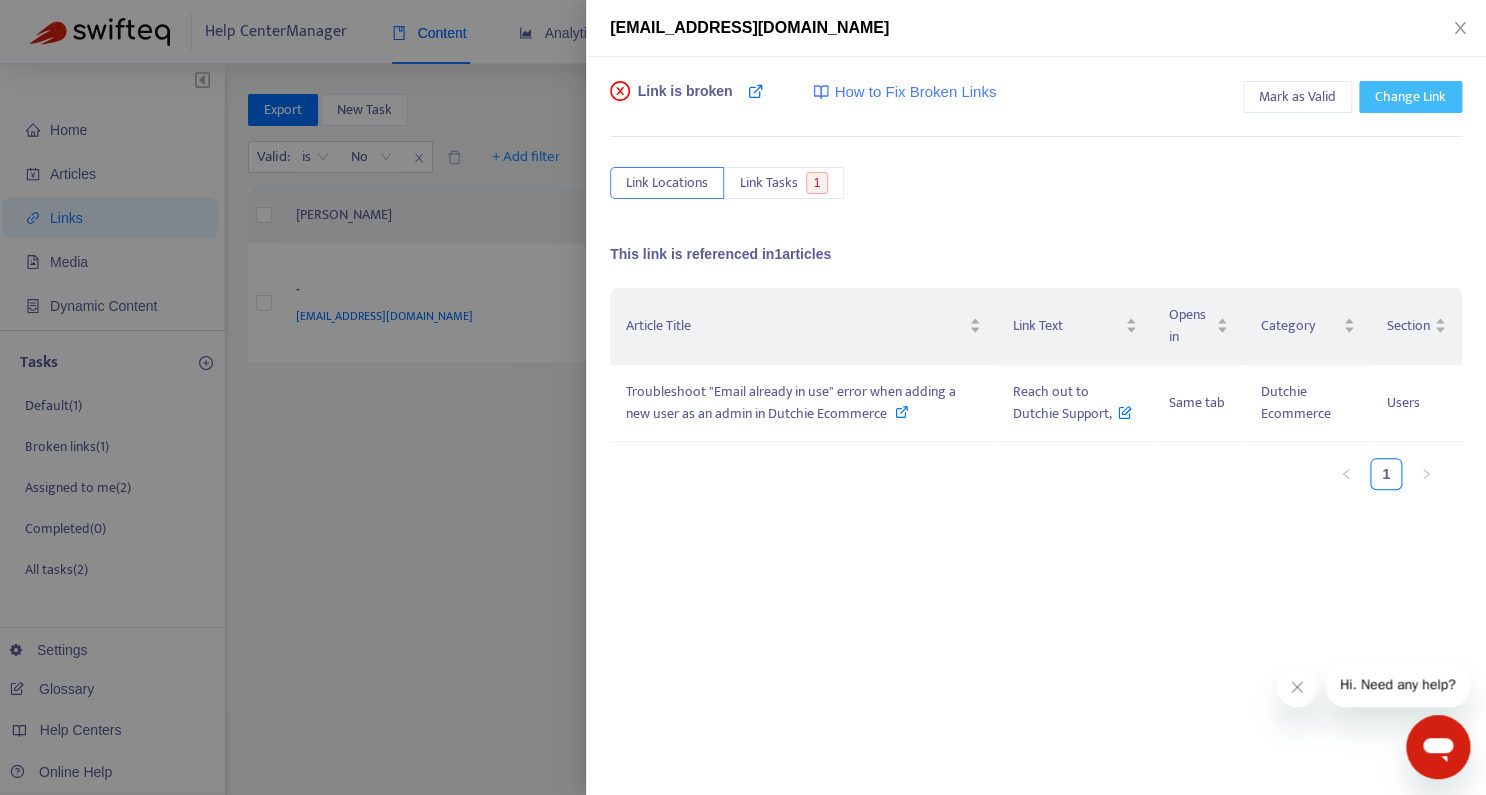 click on "Change Link" at bounding box center [1410, 97] 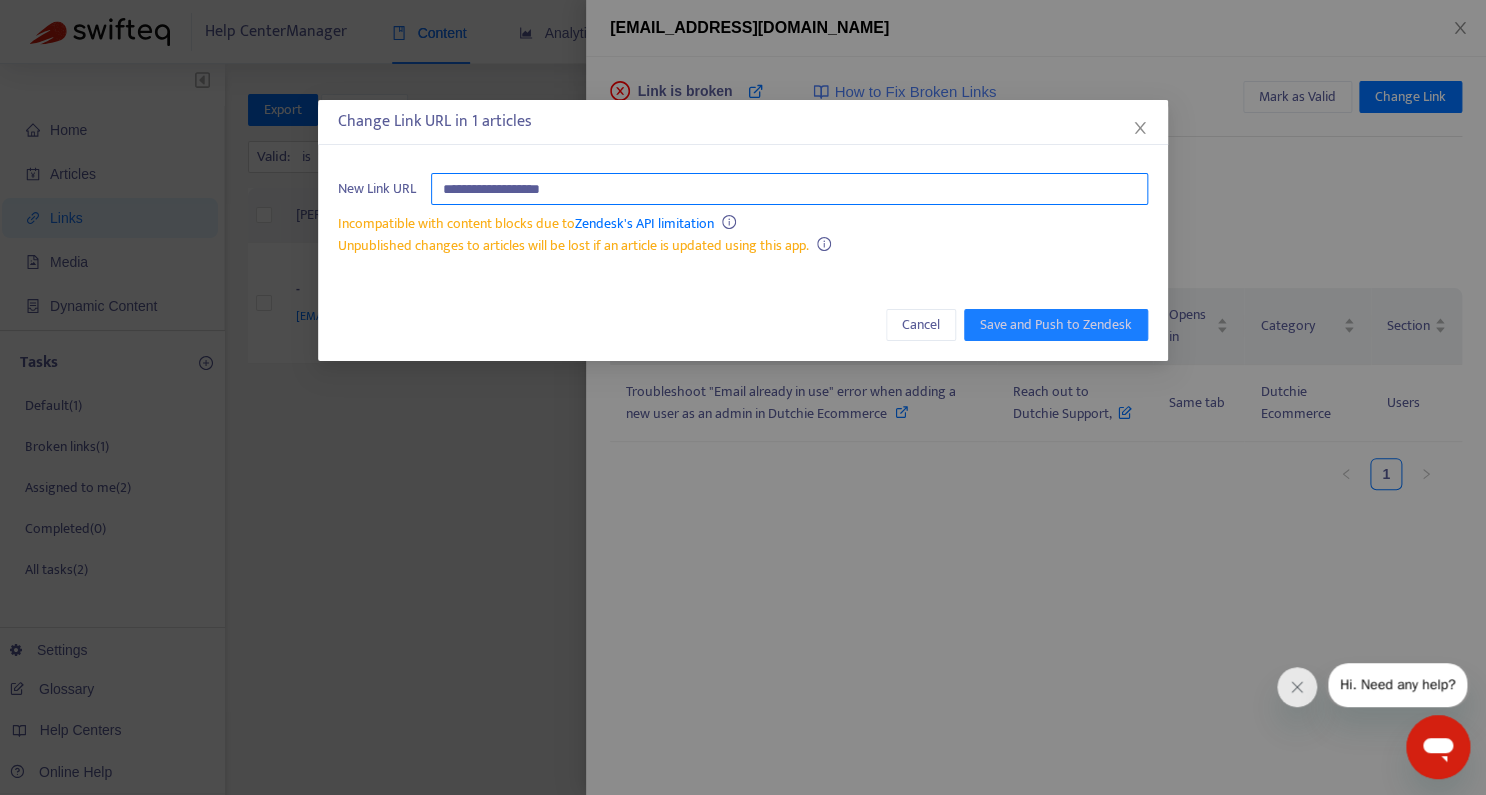 drag, startPoint x: 628, startPoint y: 186, endPoint x: 613, endPoint y: 190, distance: 15.524175 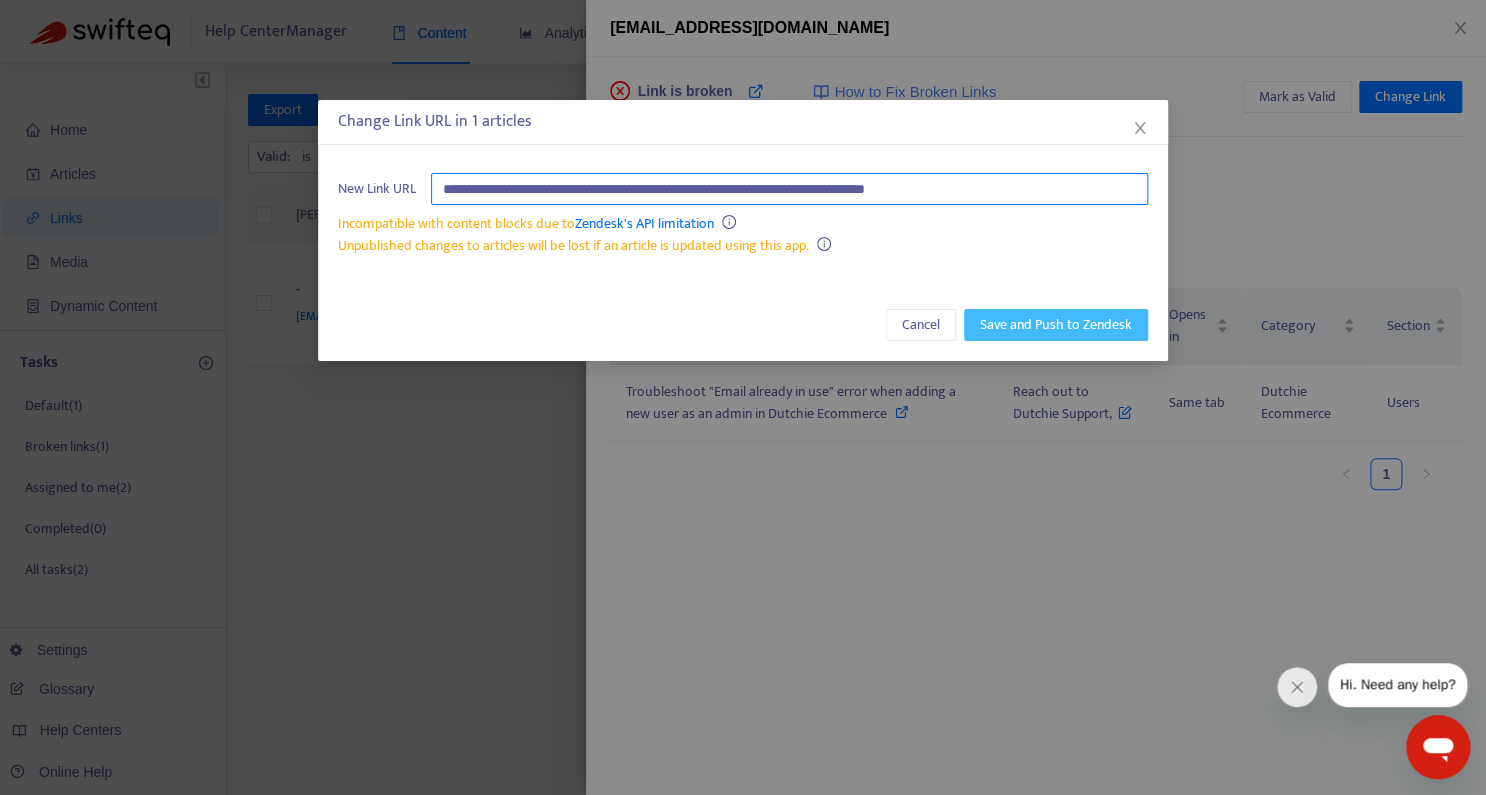 type on "**********" 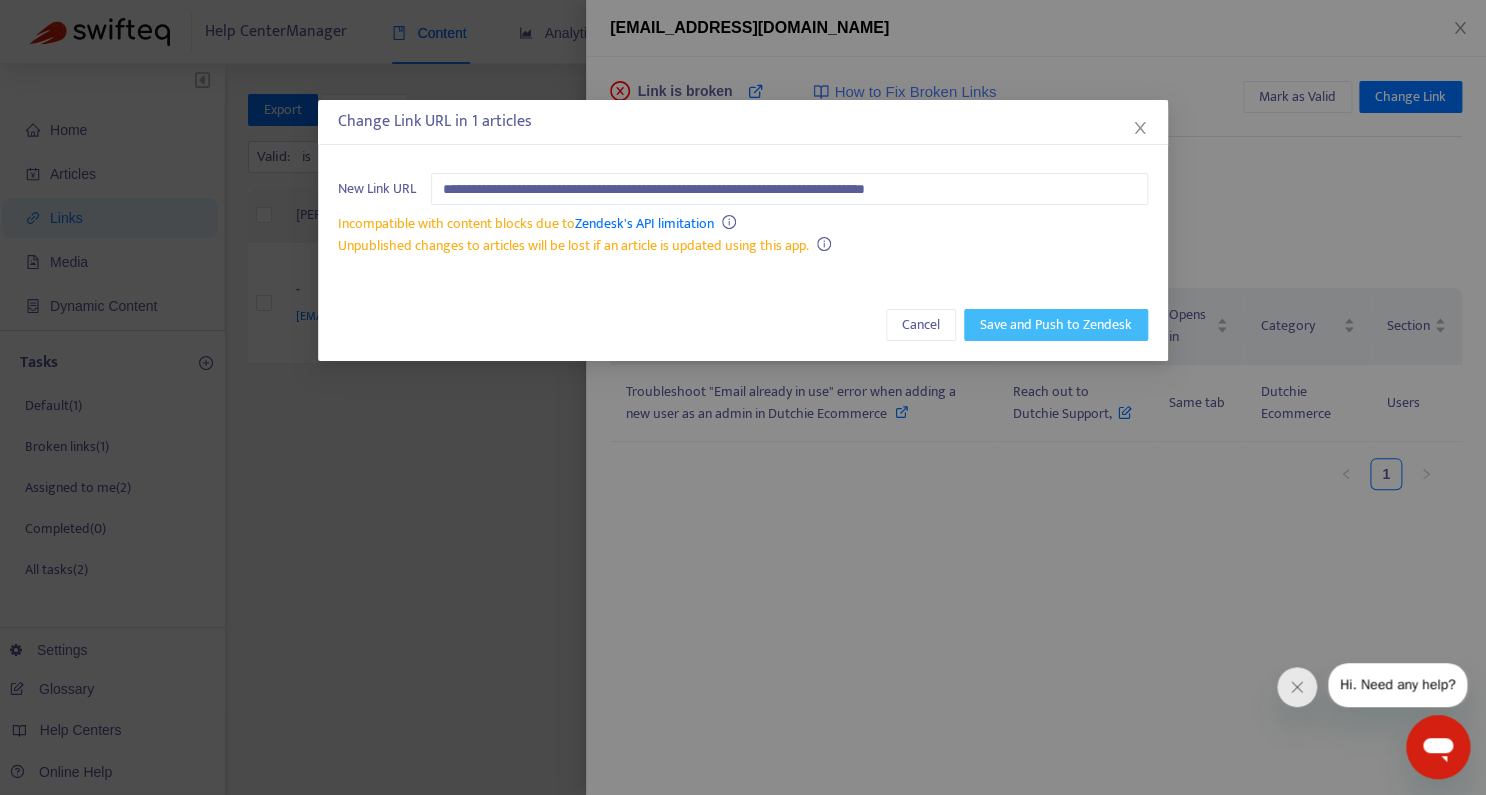 click on "Save and Push to Zendesk" at bounding box center (1056, 325) 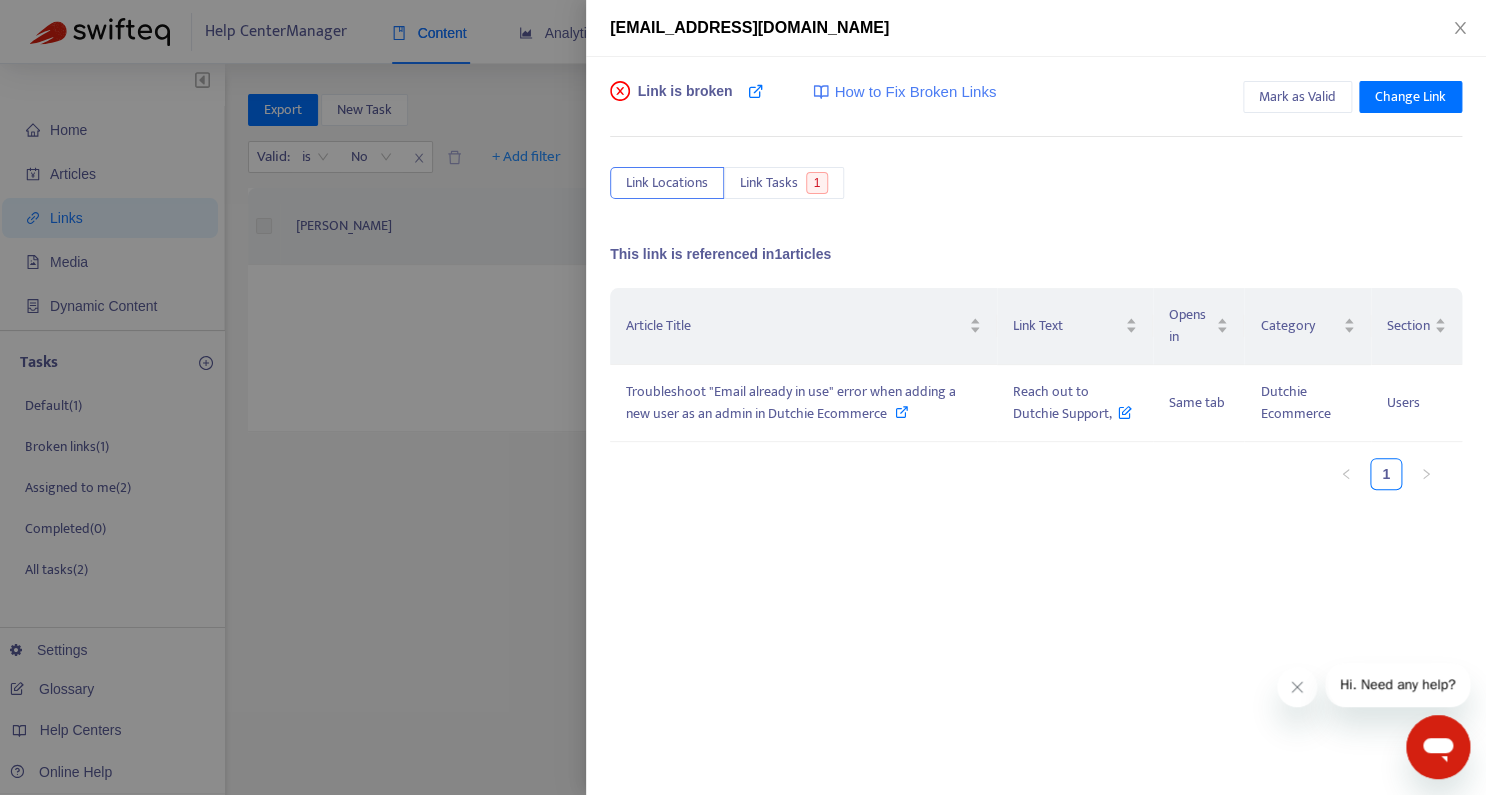 click at bounding box center (743, 397) 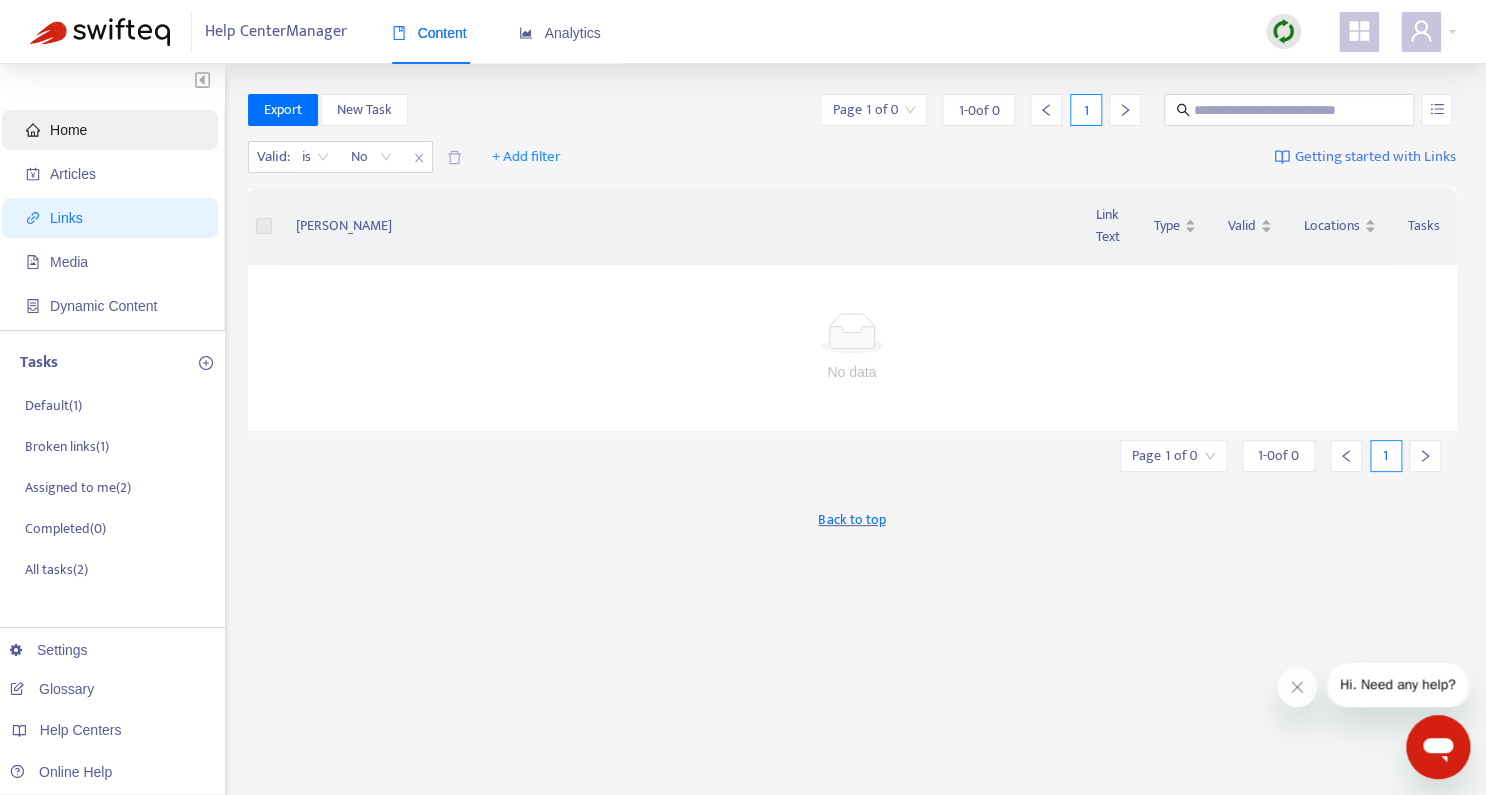 click on "Home" at bounding box center (68, 130) 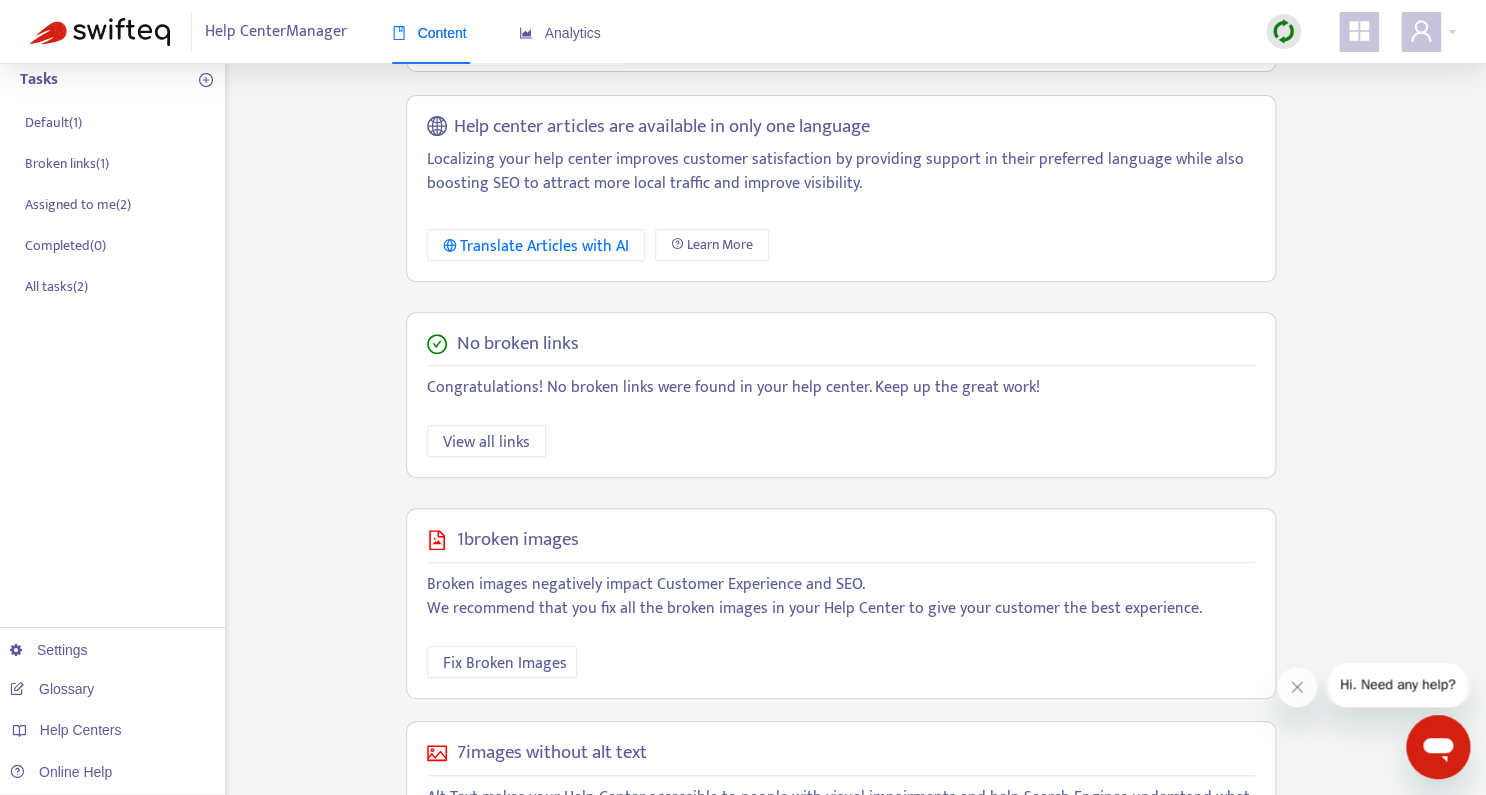 scroll, scrollTop: 469, scrollLeft: 0, axis: vertical 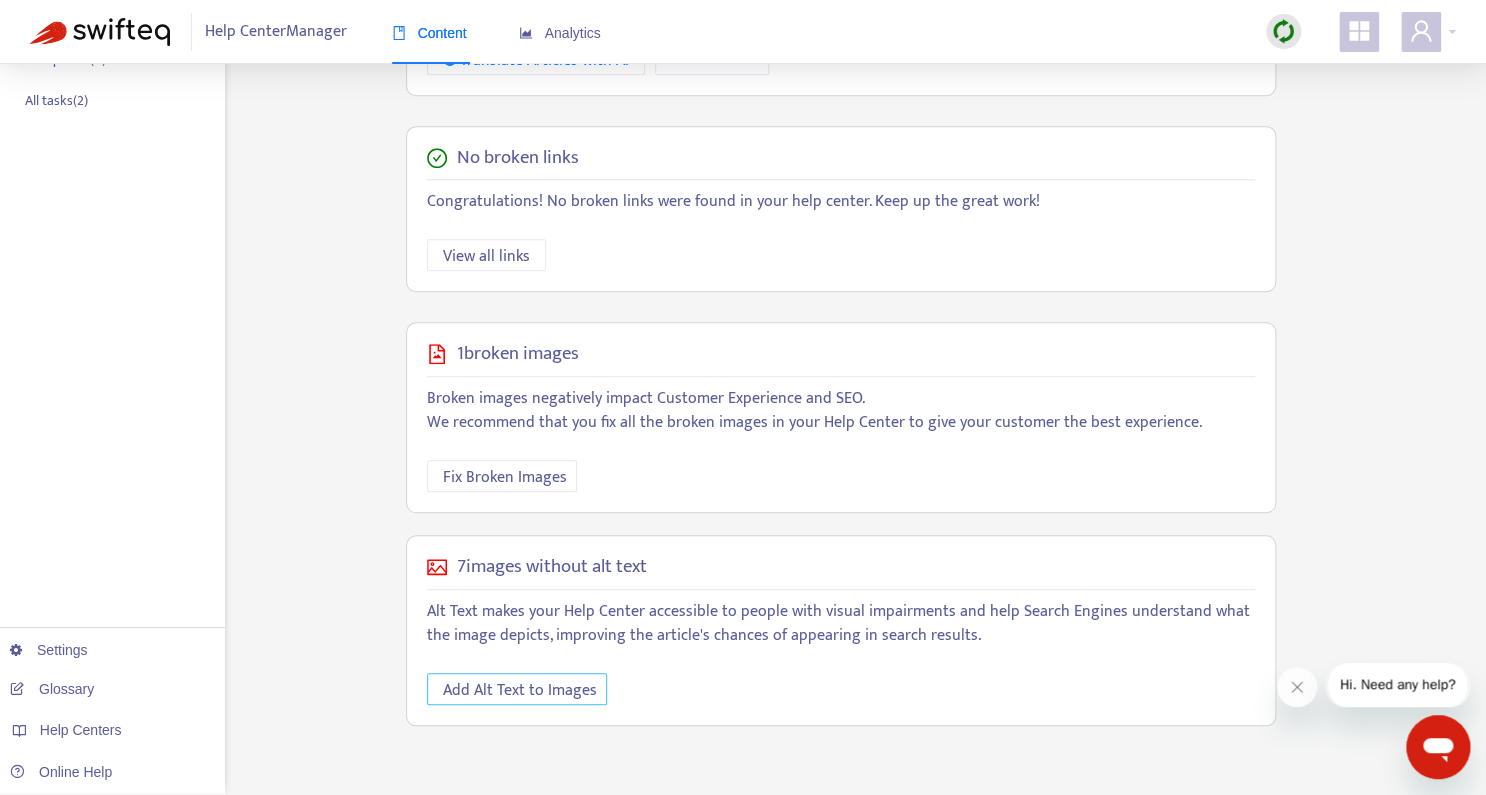 click on "Add Alt Text to Images" at bounding box center [520, 690] 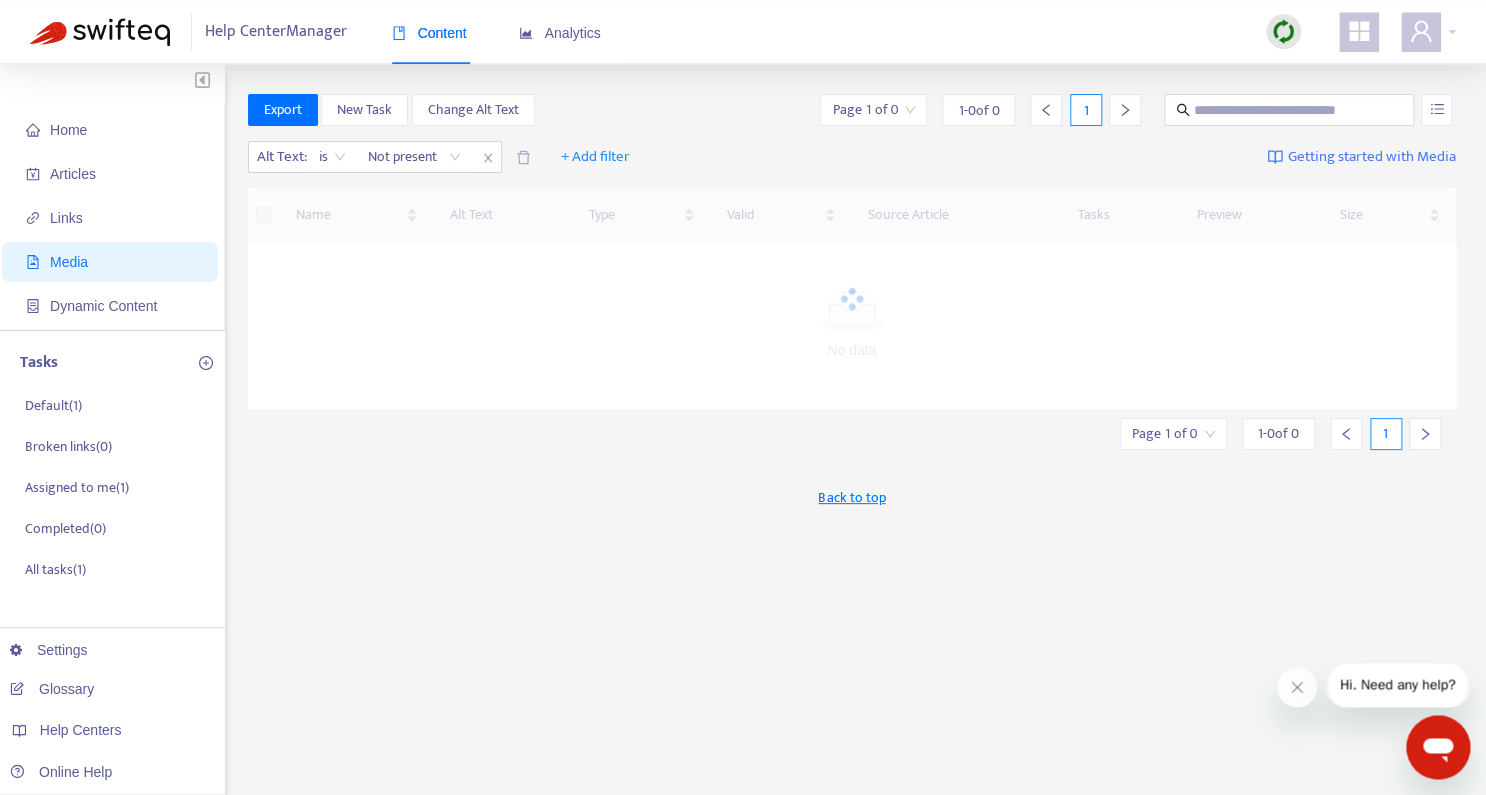 scroll, scrollTop: 0, scrollLeft: 0, axis: both 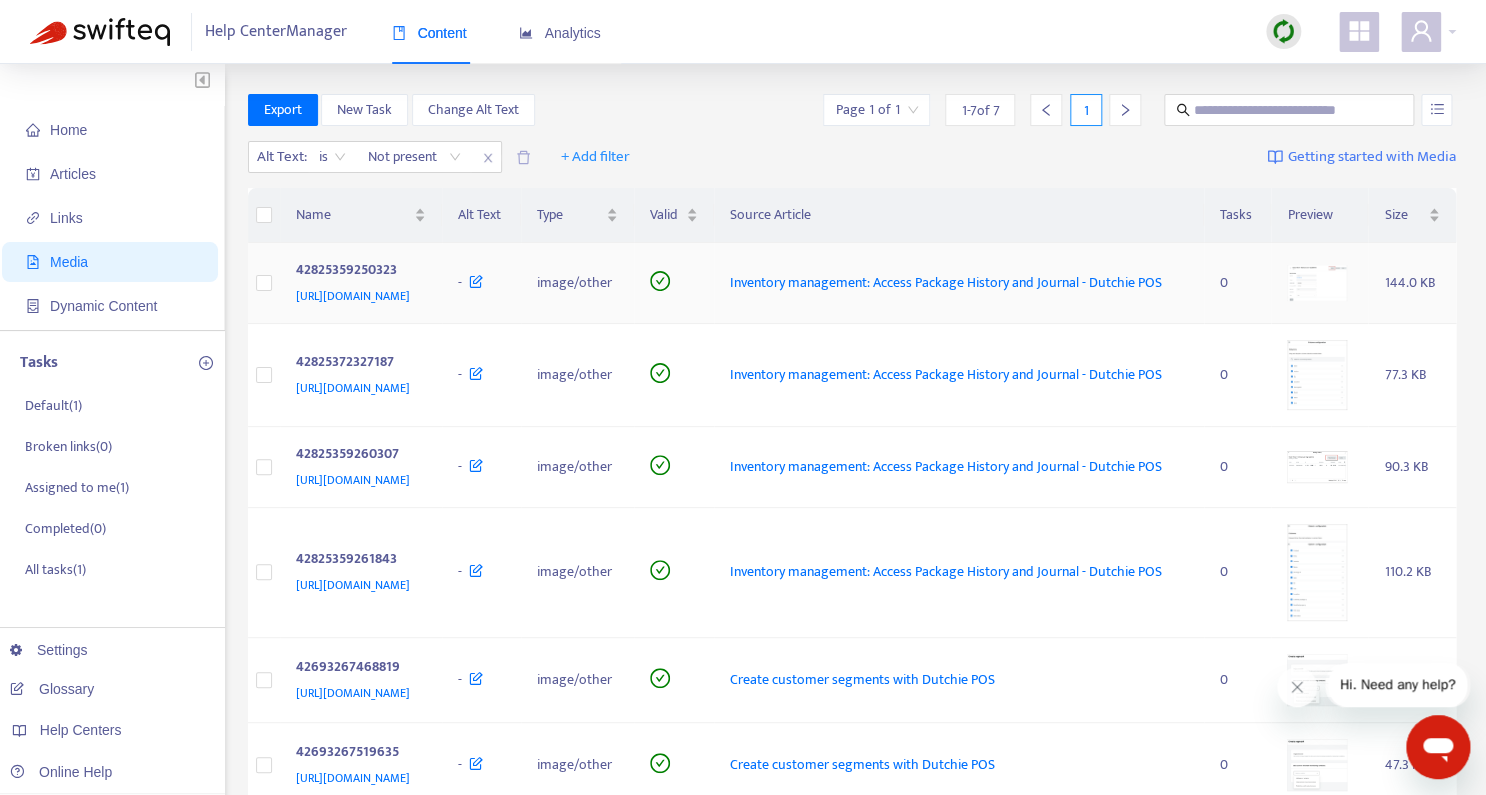 click at bounding box center (1317, 282) 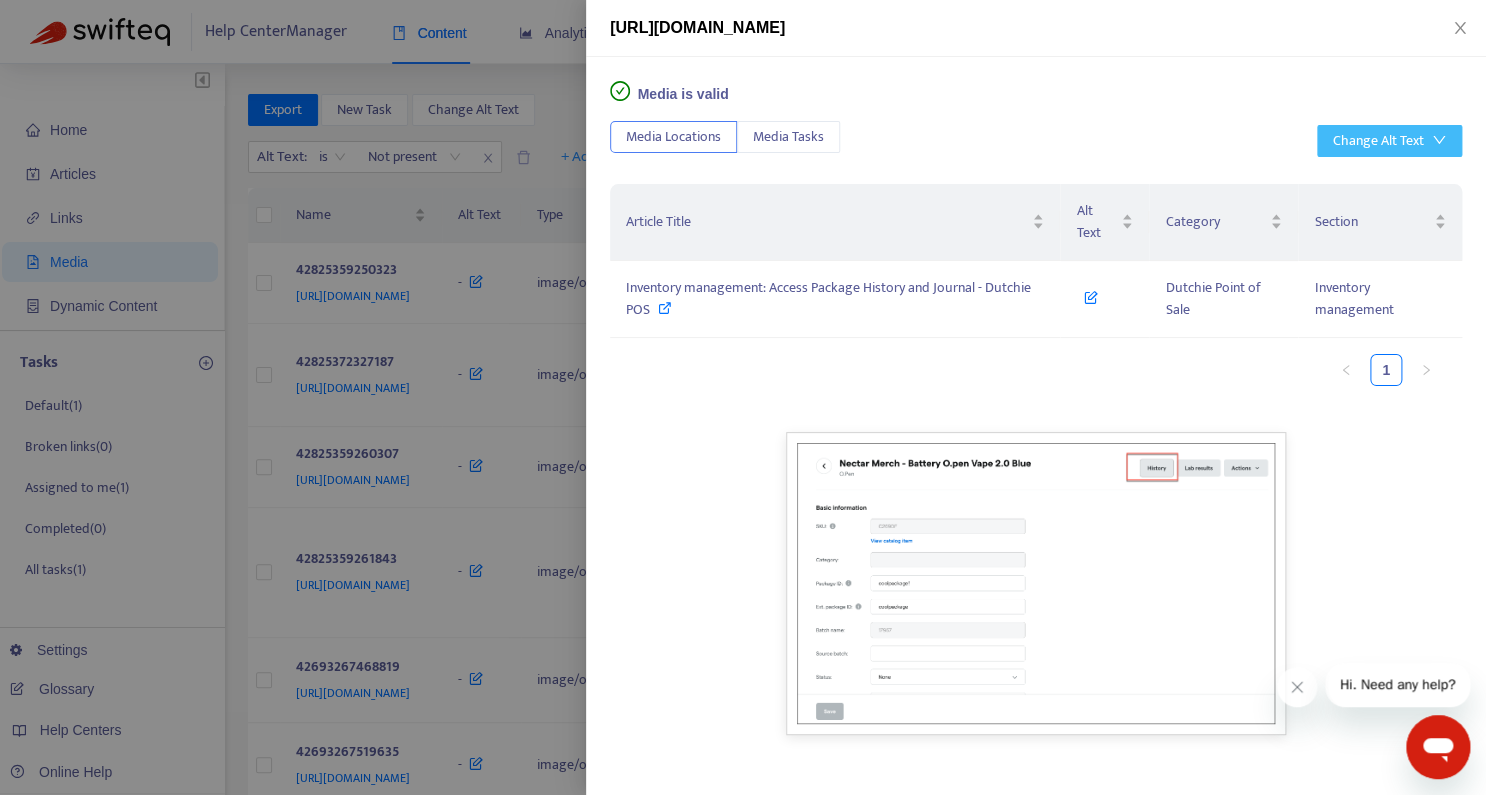 click on "Change Alt Text" at bounding box center [1378, 141] 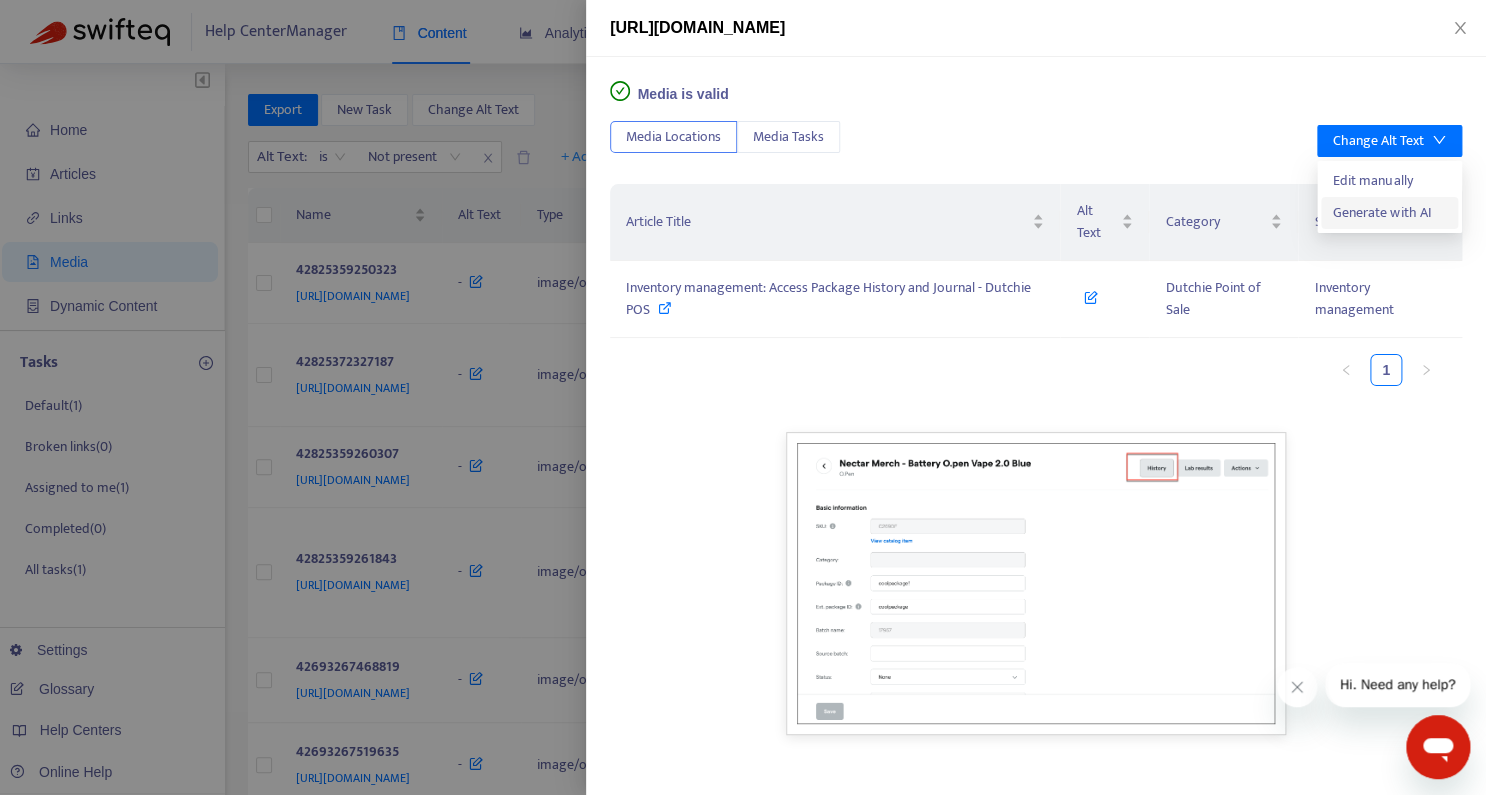 click on "Generate with AI" at bounding box center [1389, 213] 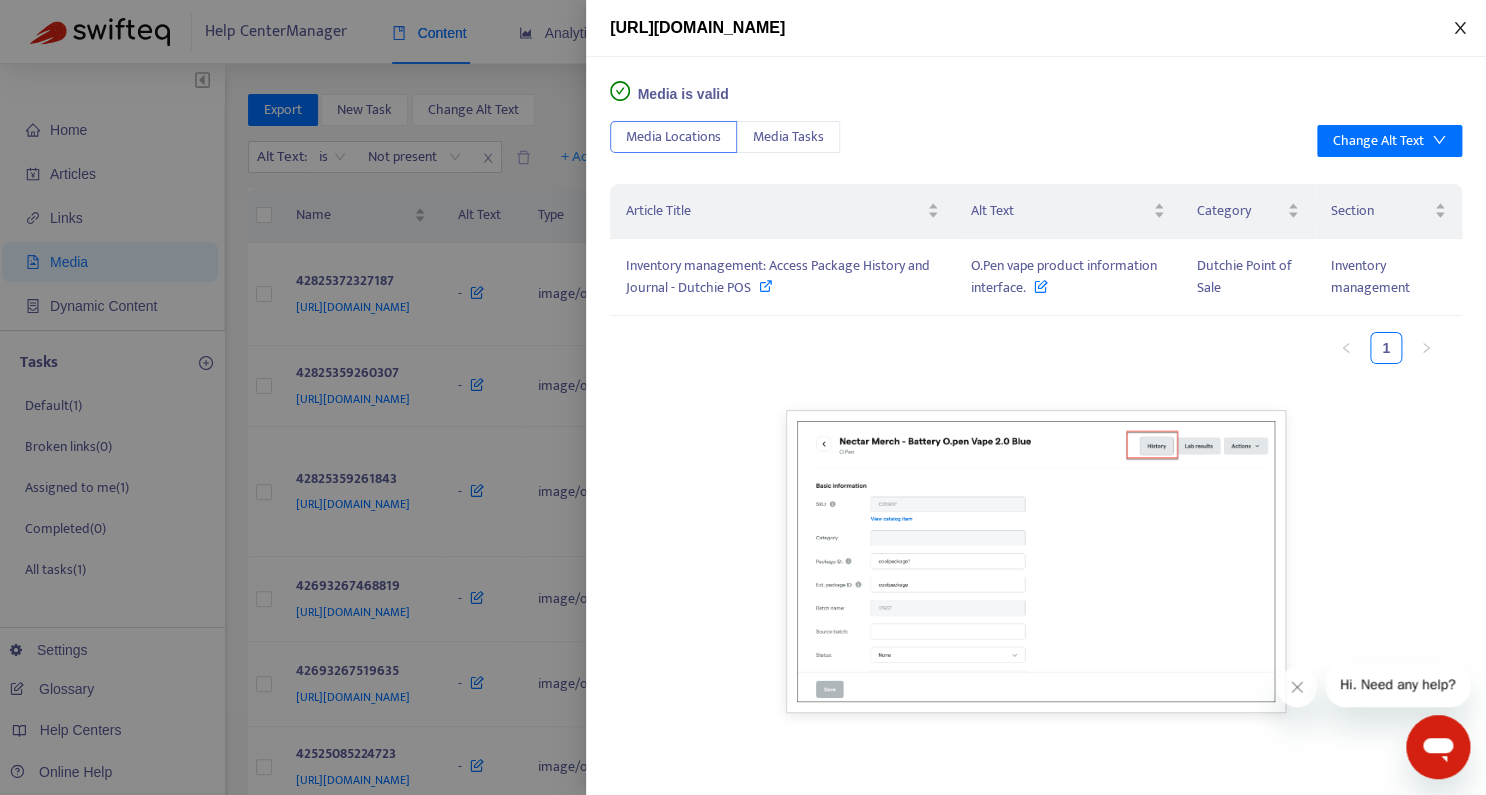 click 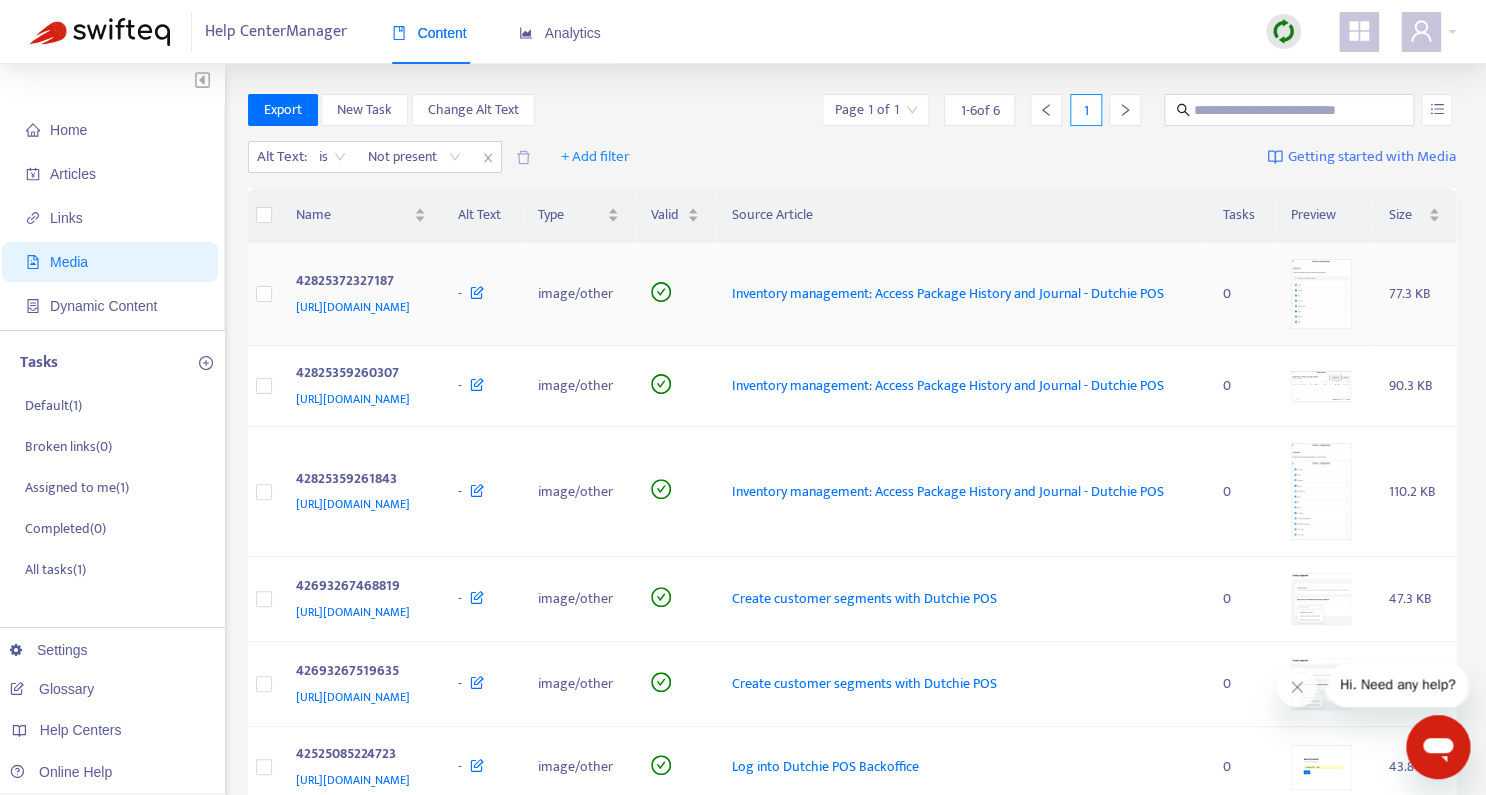 click at bounding box center [1321, 294] 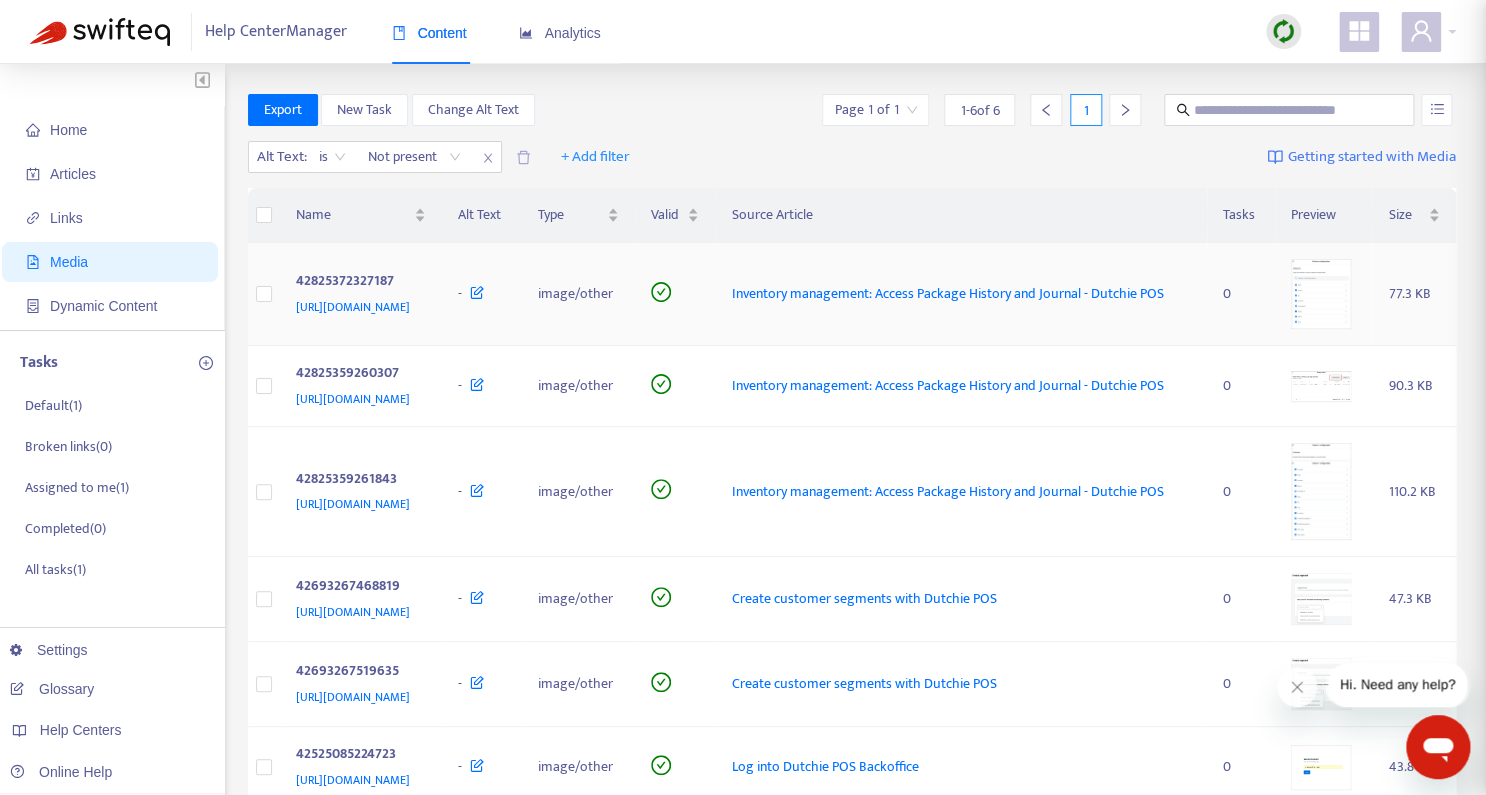 click on "Inventory management: Access Package History and Journal - Dutchie POS" at bounding box center [1735, 299] 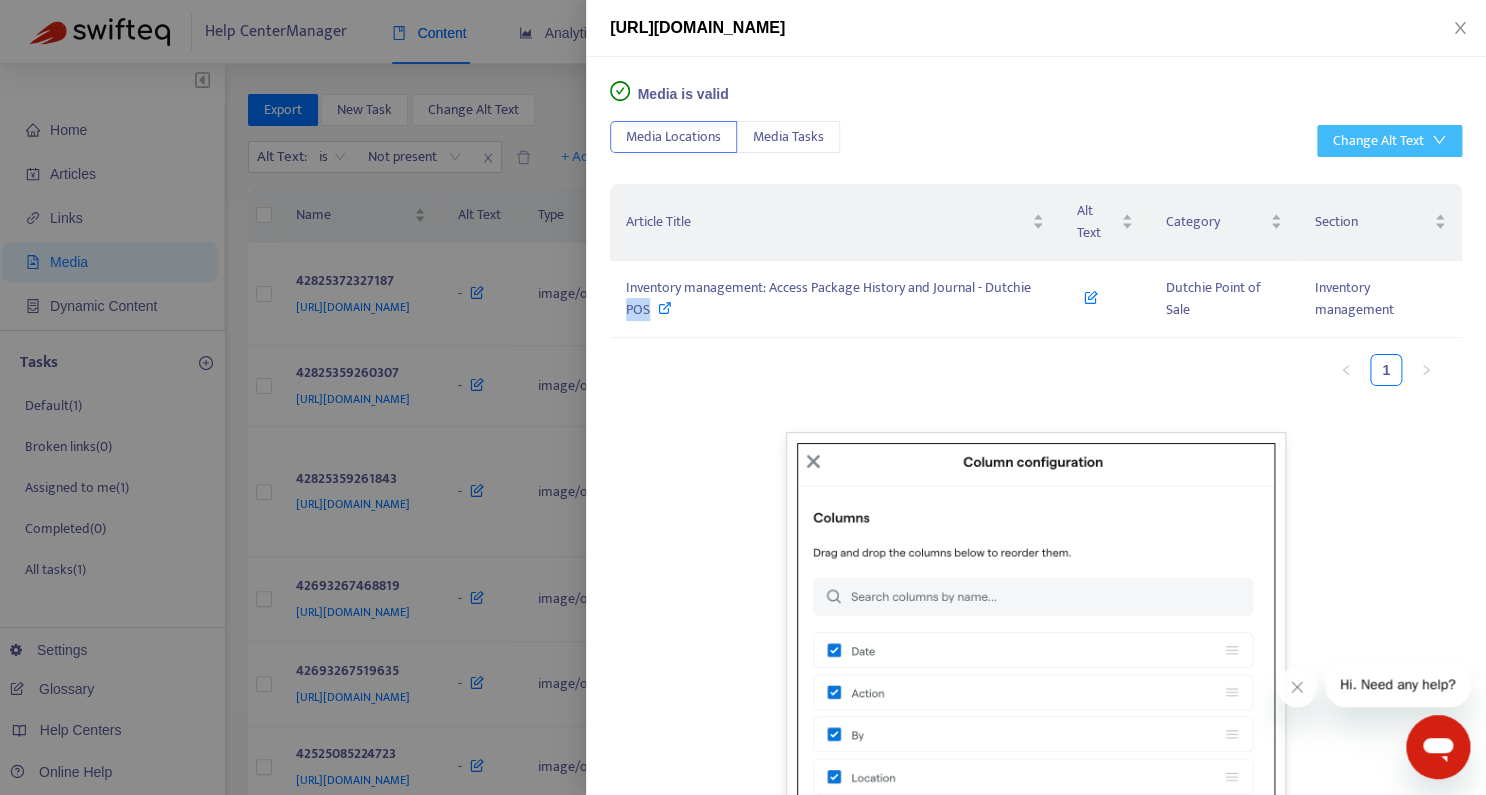 click on "Change Alt Text" at bounding box center (1389, 141) 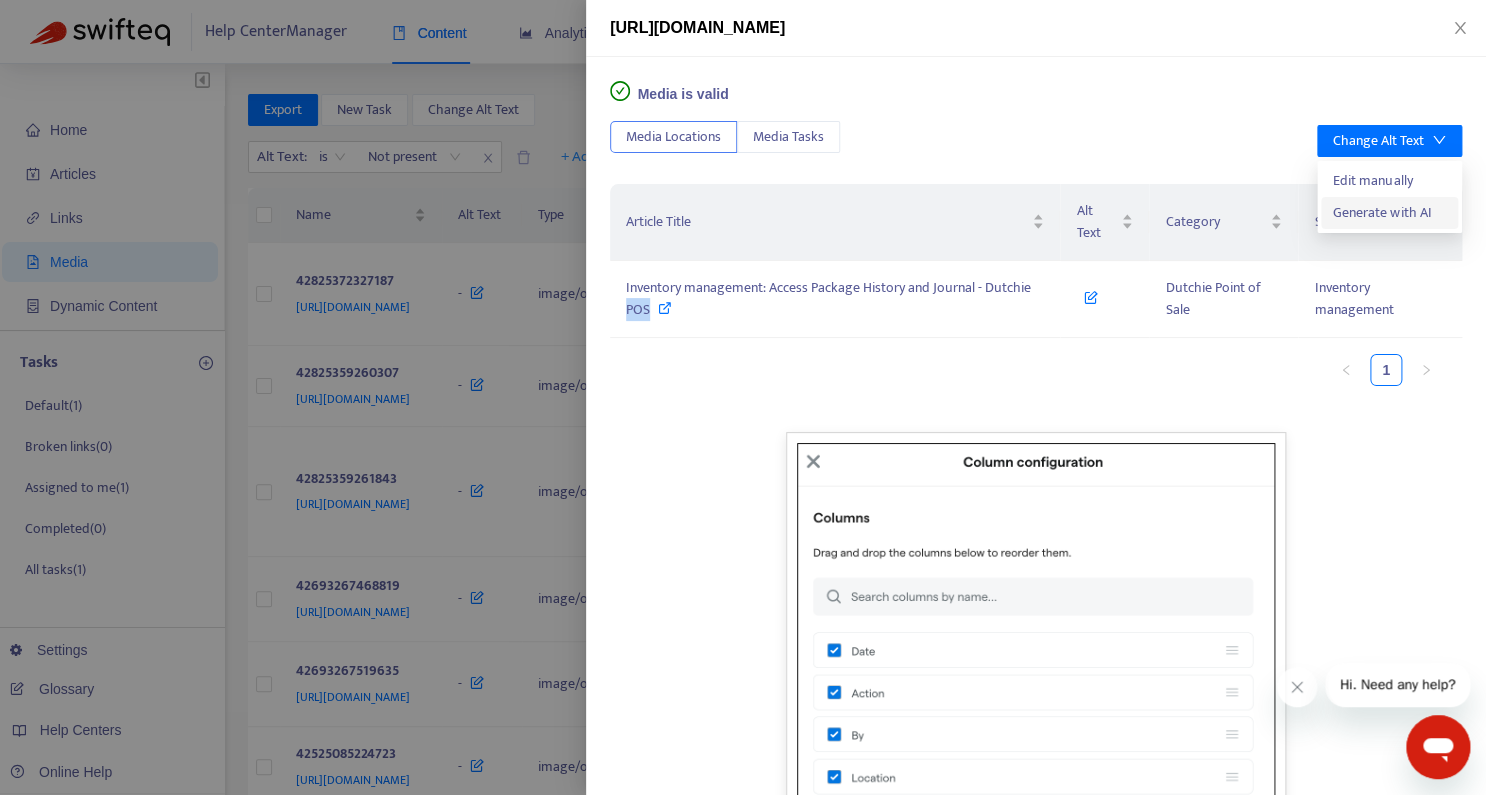 click on "Generate with AI" at bounding box center [1389, 213] 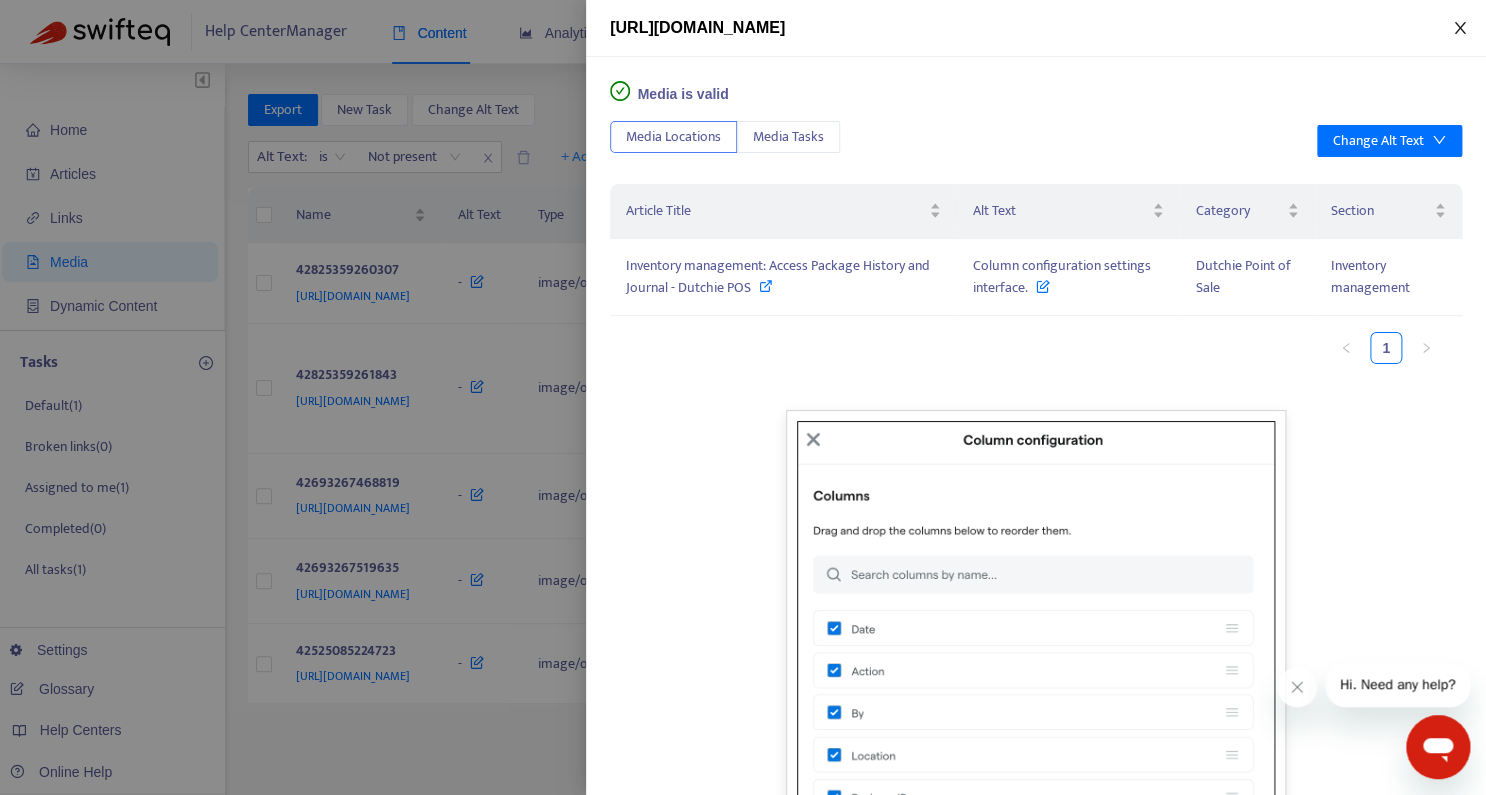 click at bounding box center [1460, 28] 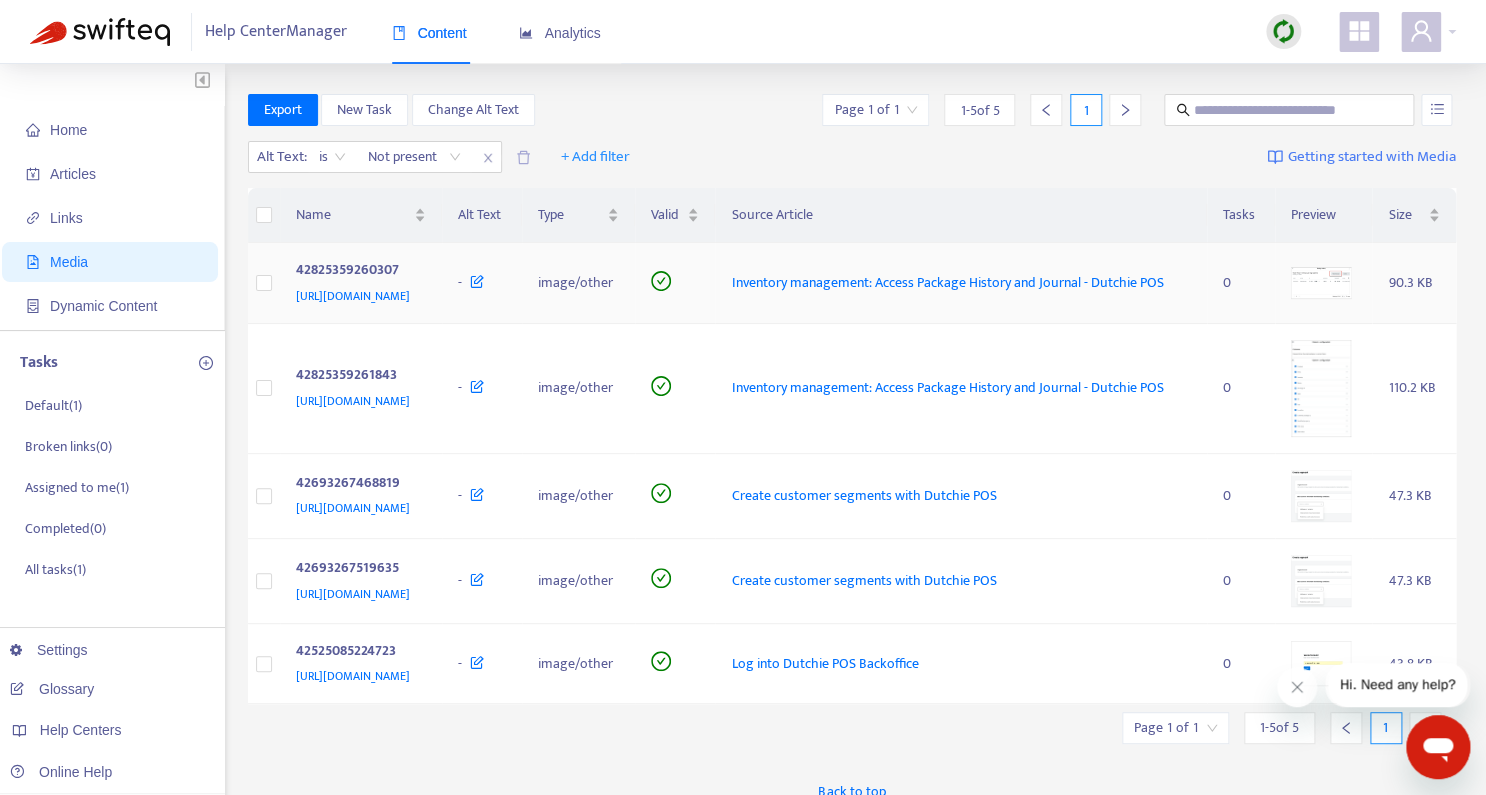 click at bounding box center (1321, 283) 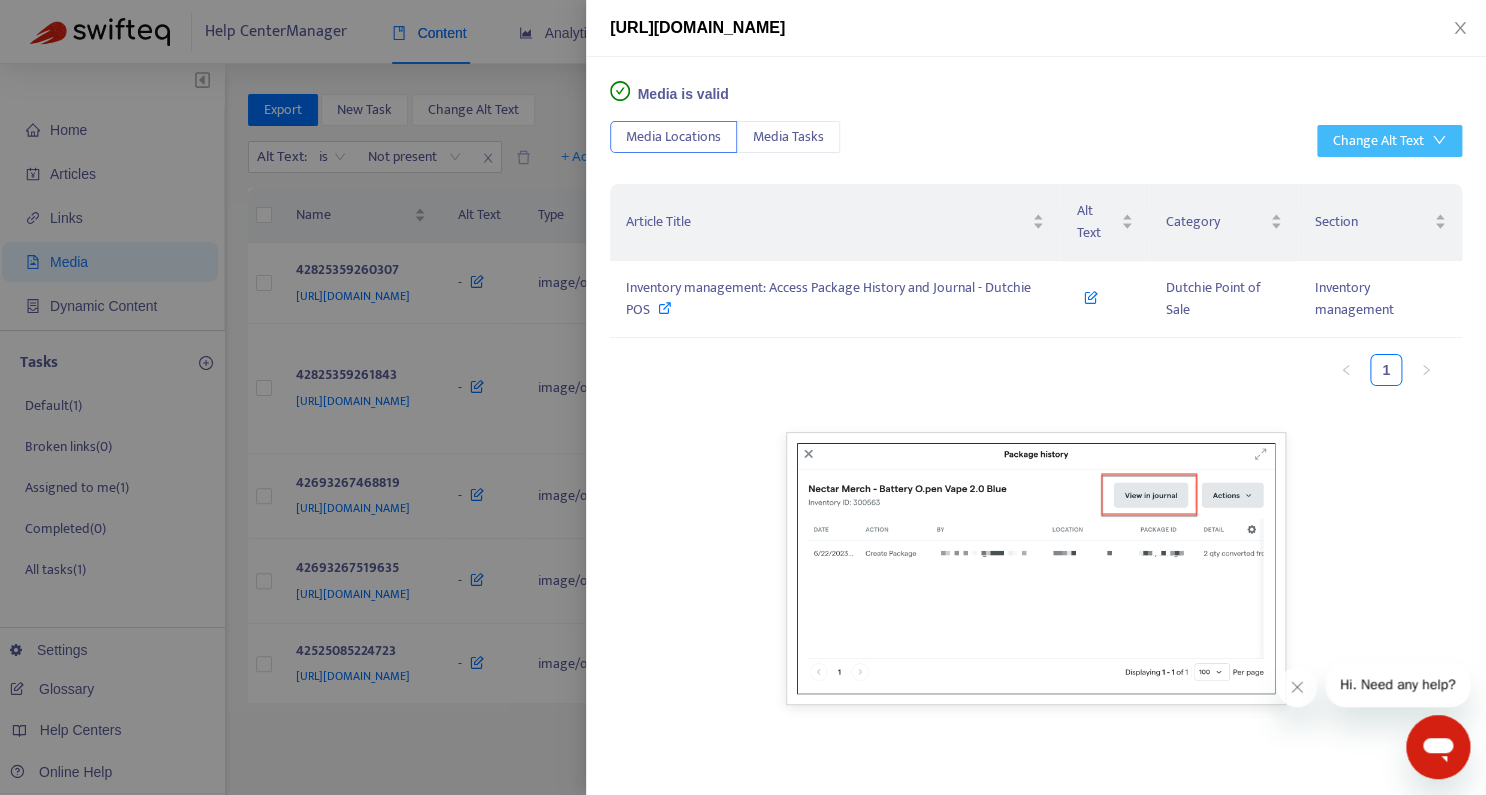 click on "Change Alt Text" at bounding box center [1378, 141] 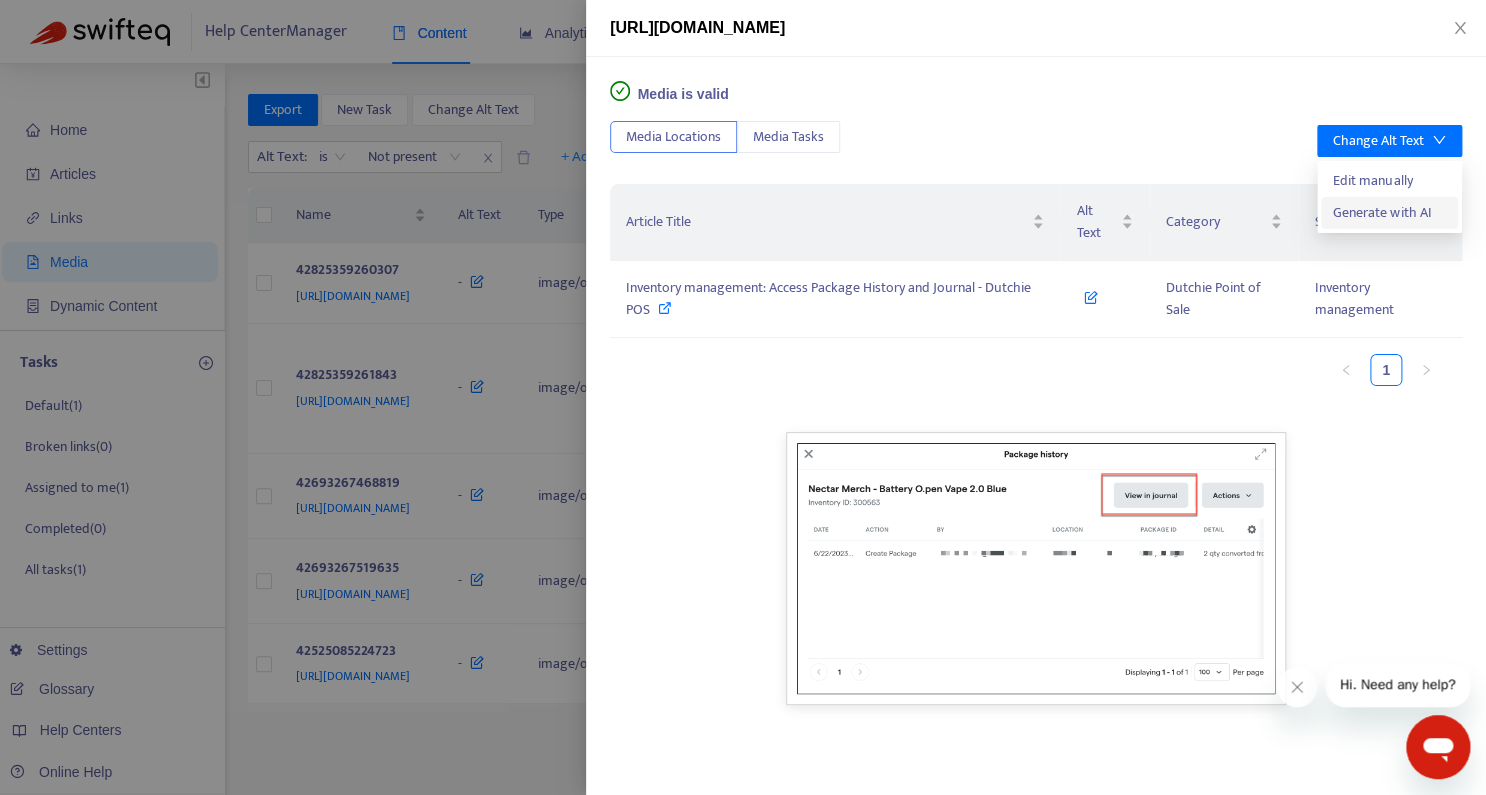 click on "Generate with AI" at bounding box center [1389, 213] 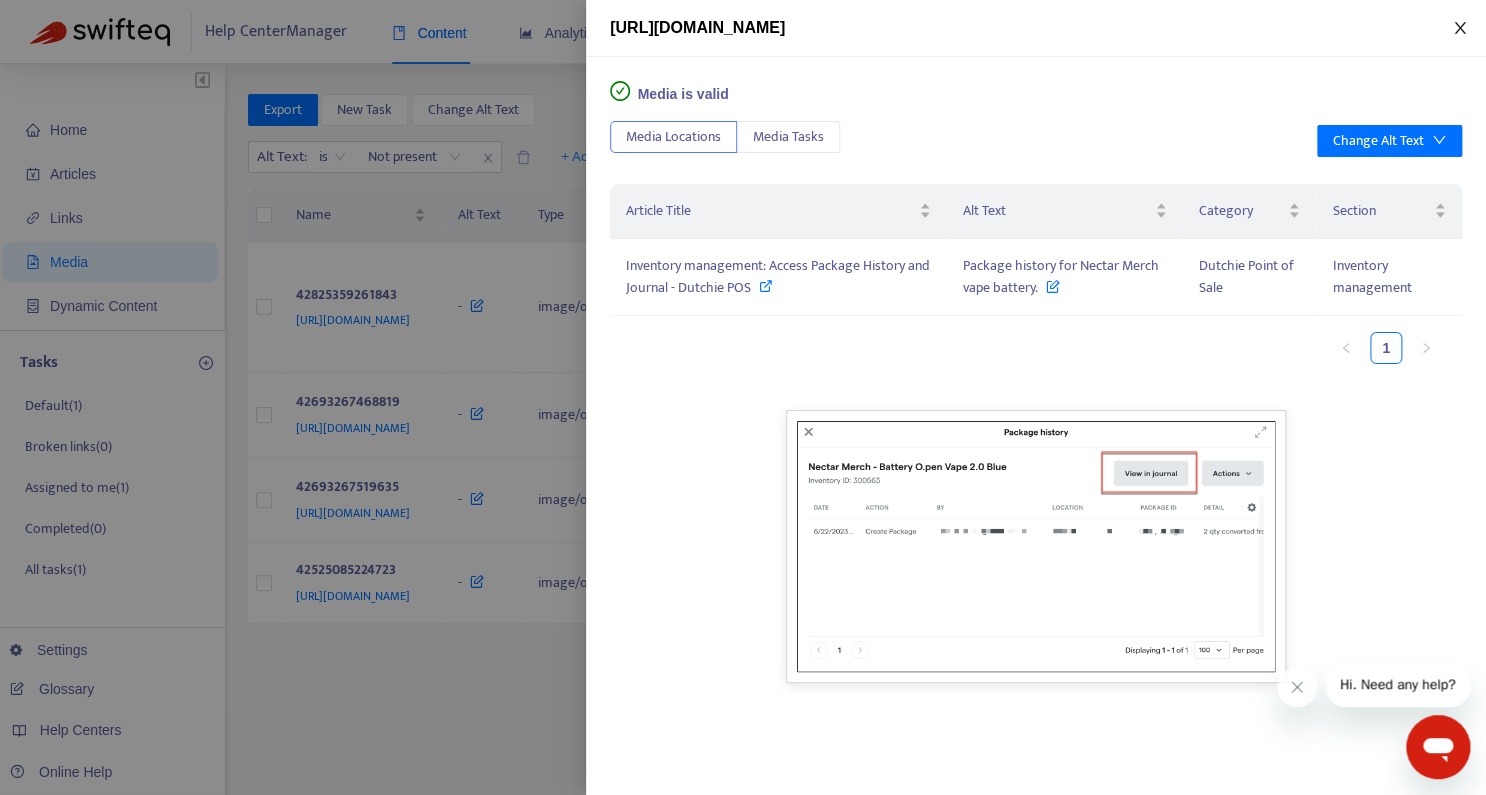 click 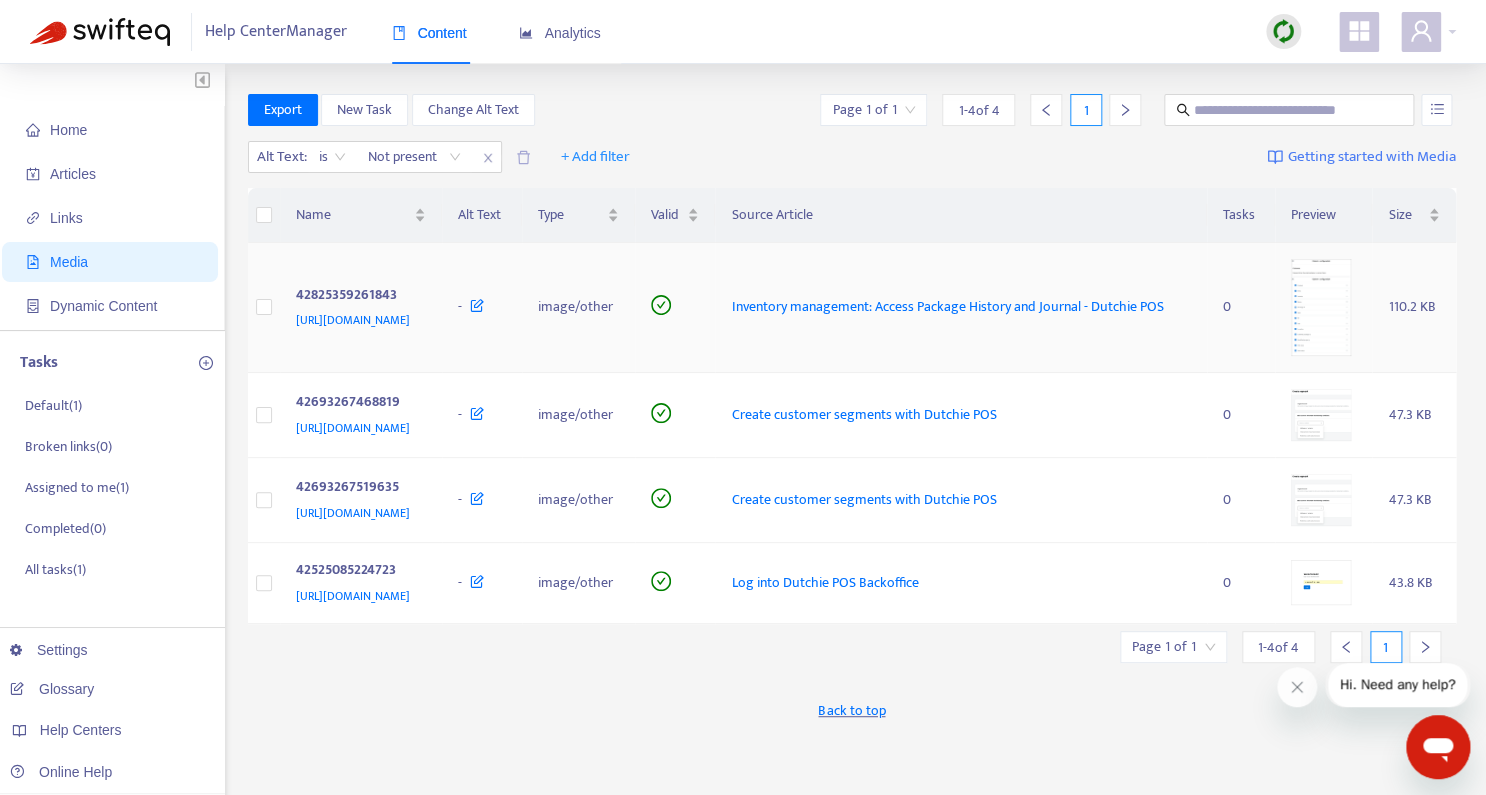 click at bounding box center [1321, 307] 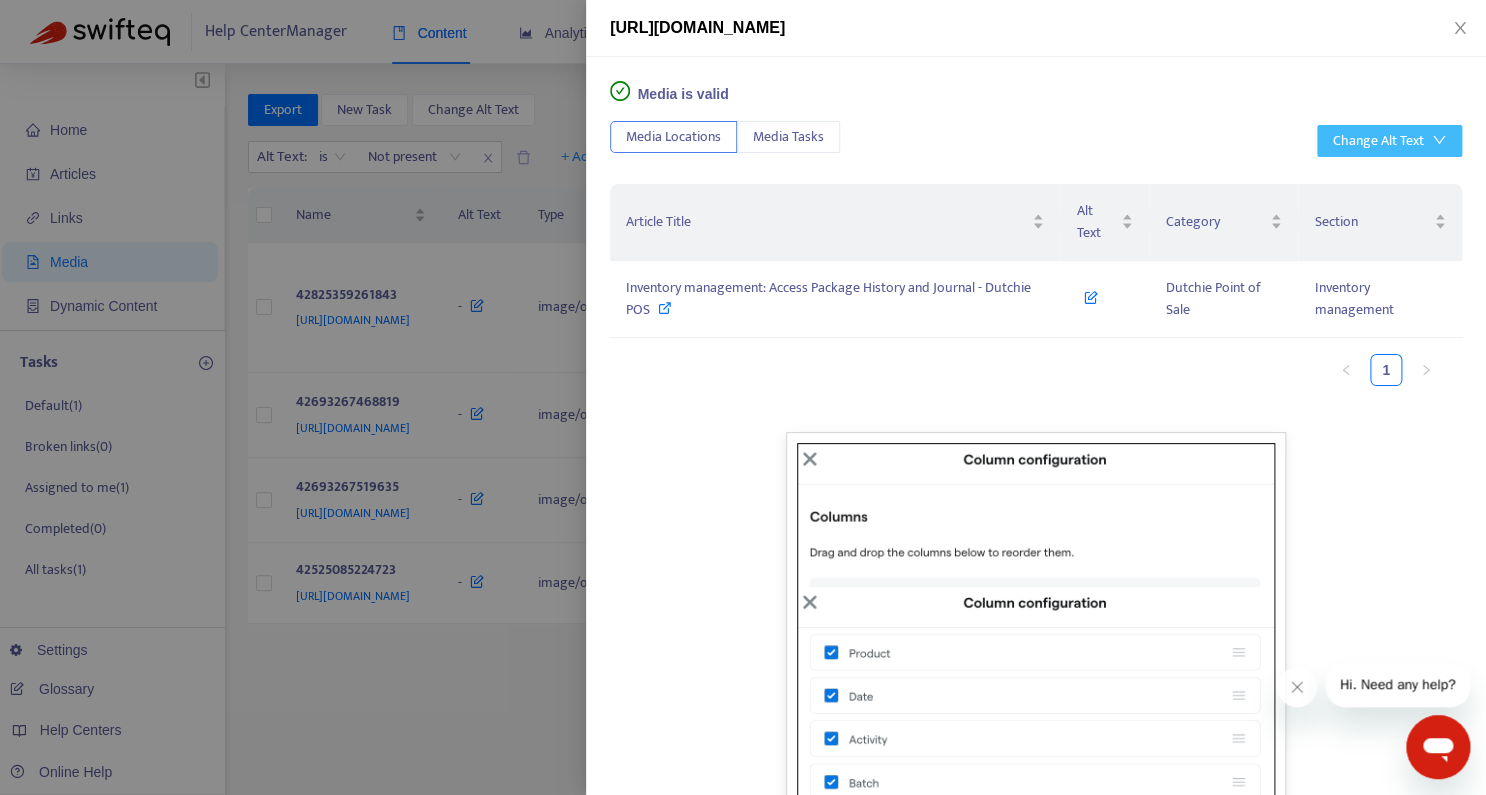 click on "Change Alt Text" at bounding box center [1378, 141] 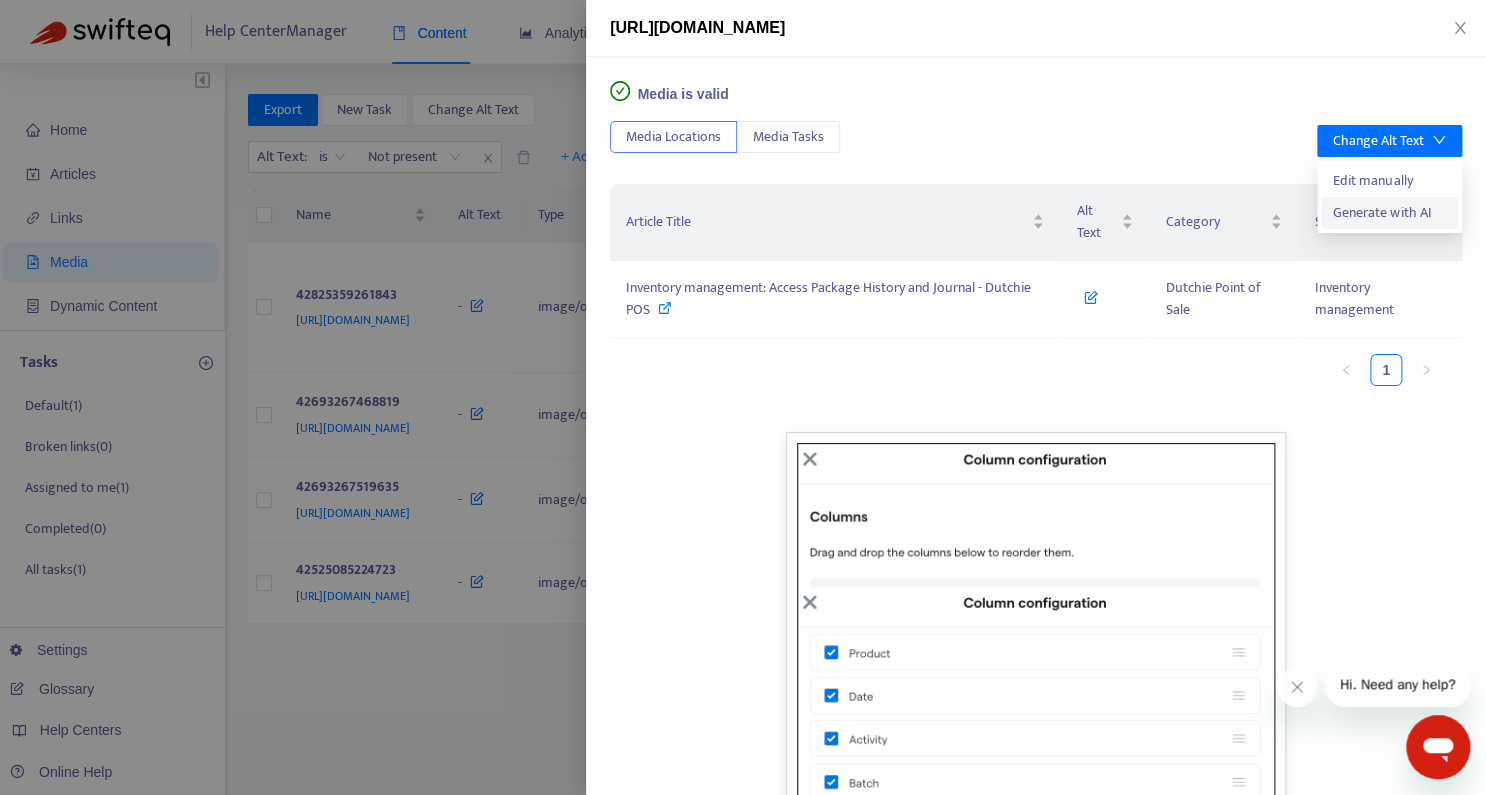 click on "Generate with AI" at bounding box center [1389, 213] 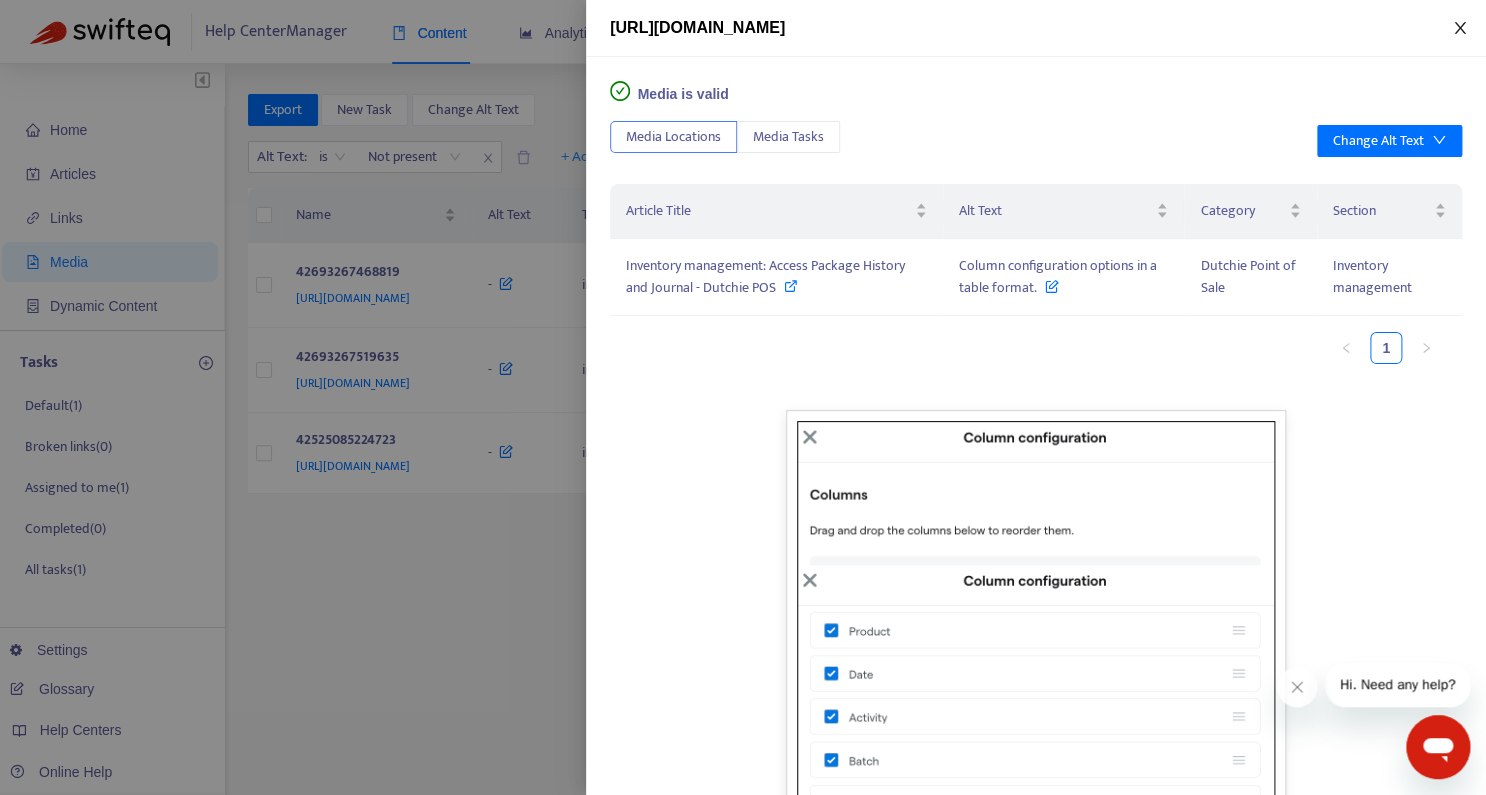 click 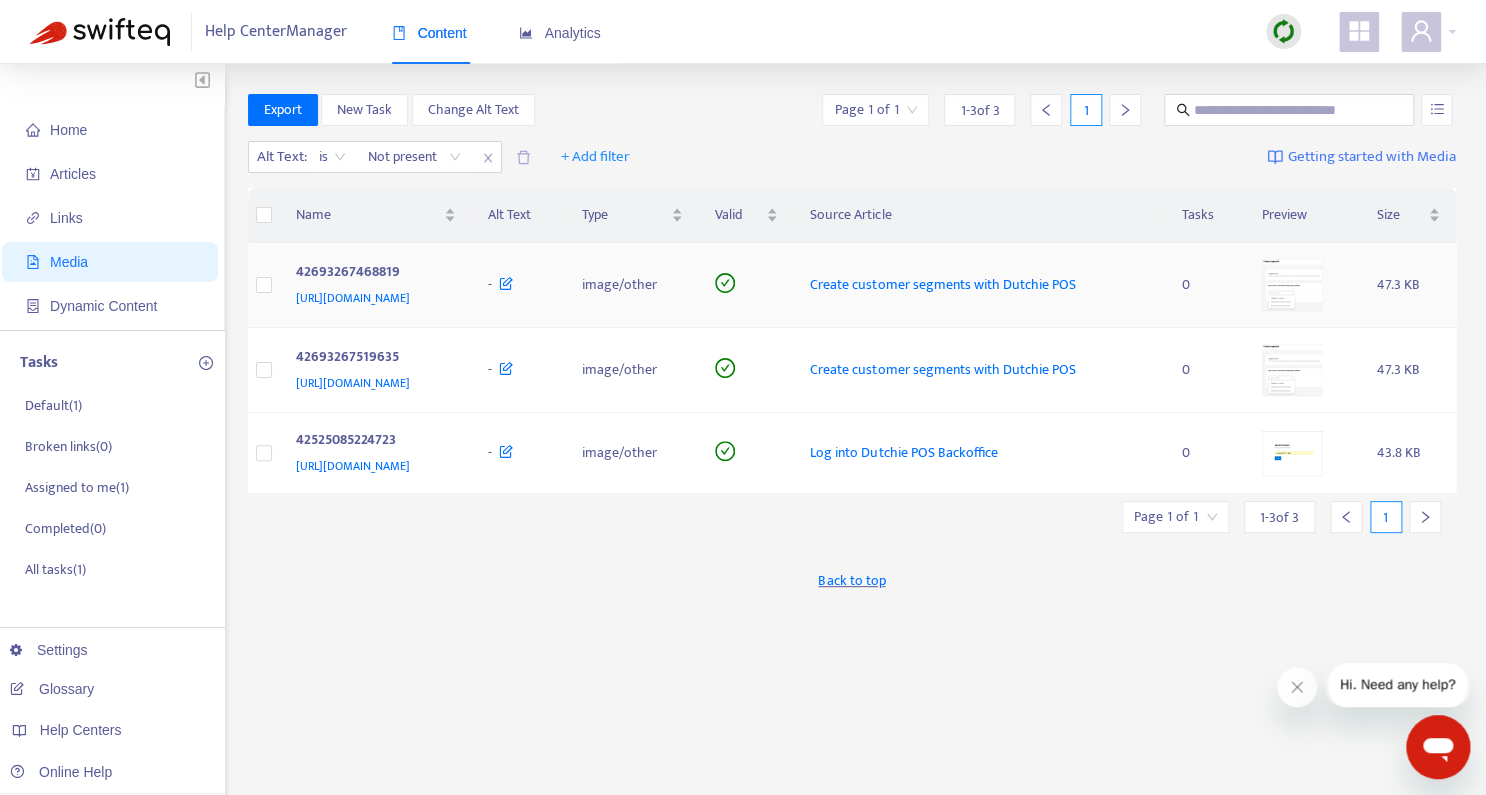 click at bounding box center (1292, 285) 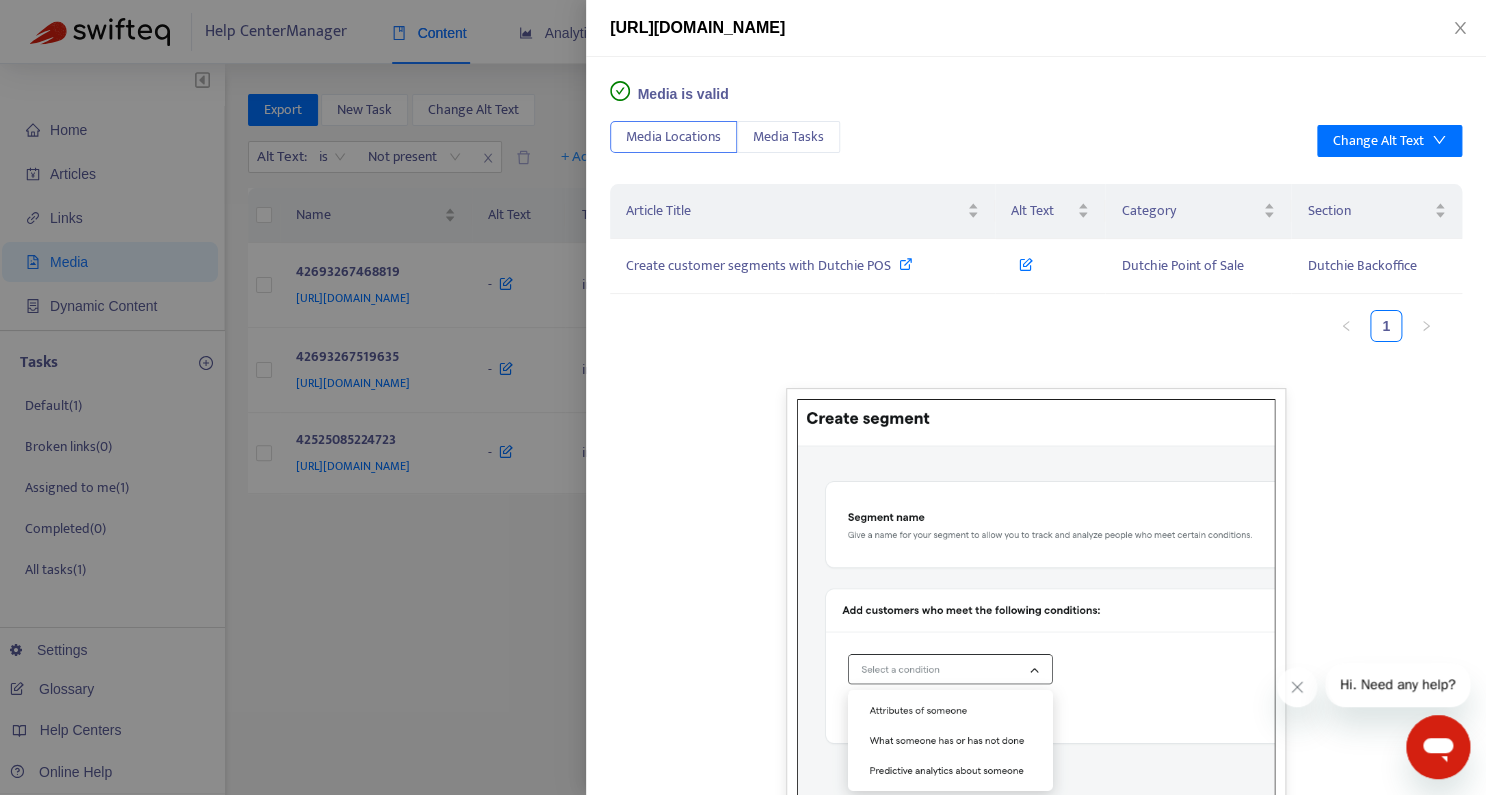click on "Media Locations Media Tasks Change Alt Text" at bounding box center (1036, 141) 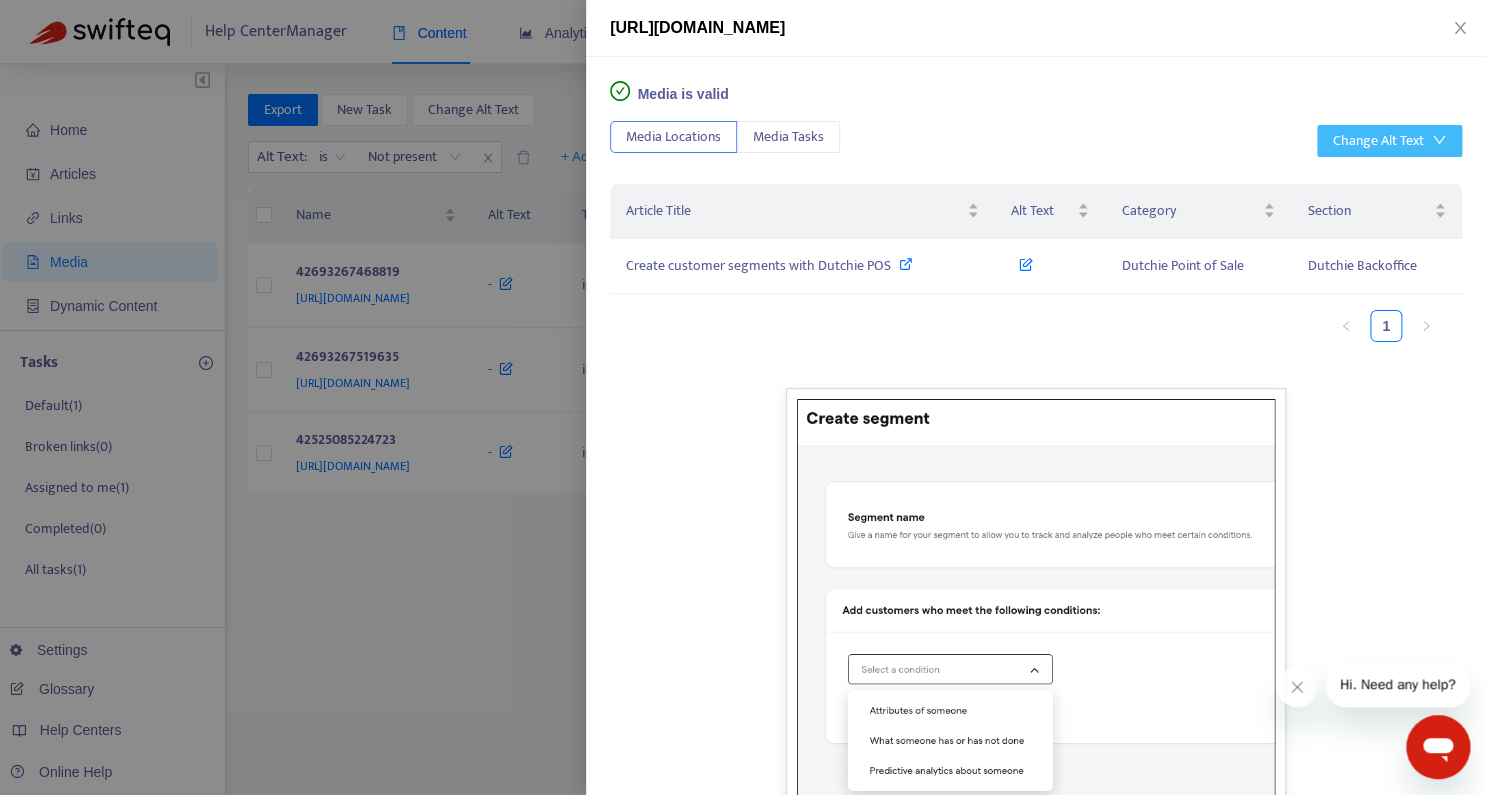 click on "Change Alt Text" at bounding box center [1378, 141] 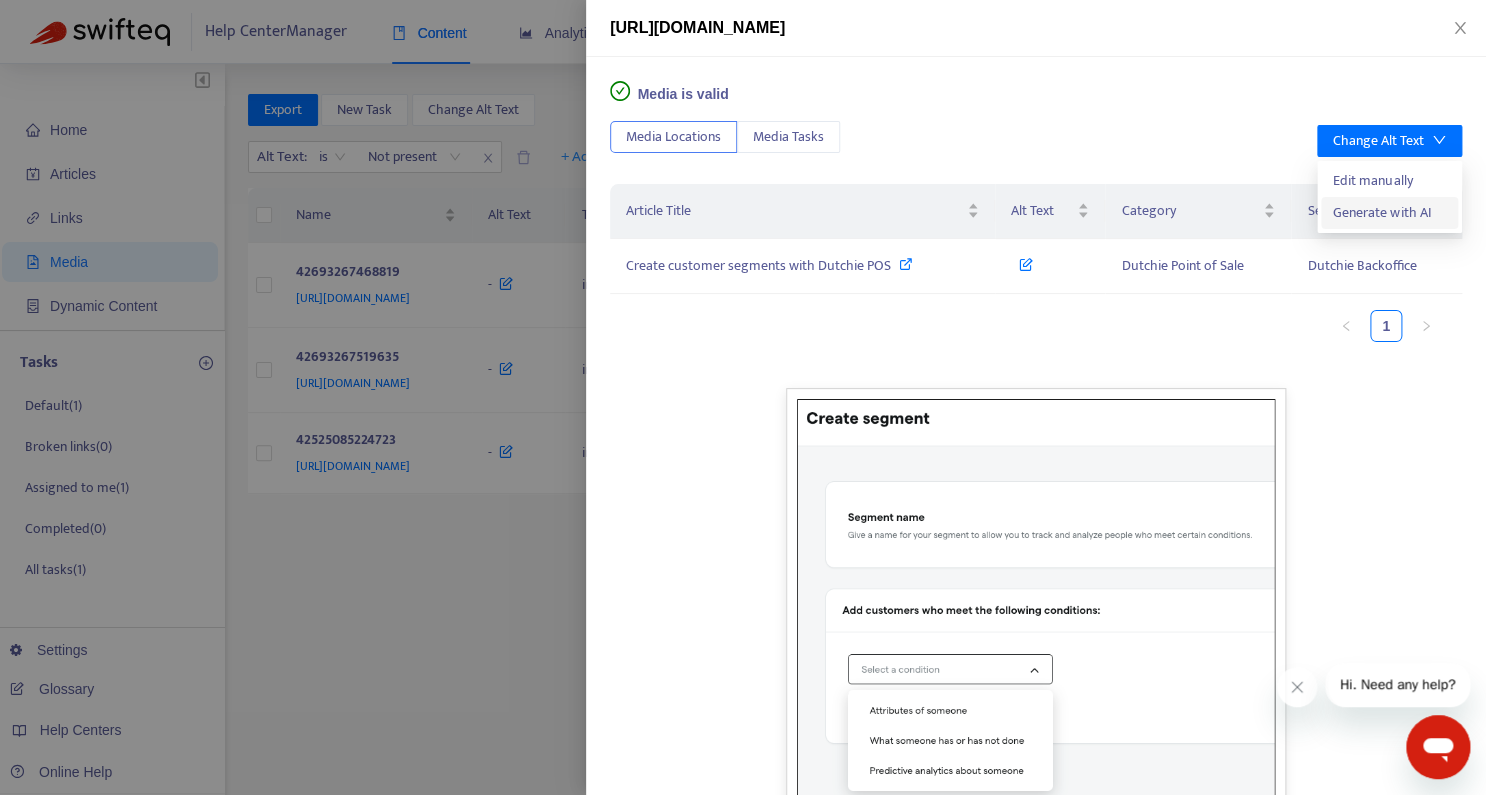 click on "Generate with AI" at bounding box center (1389, 213) 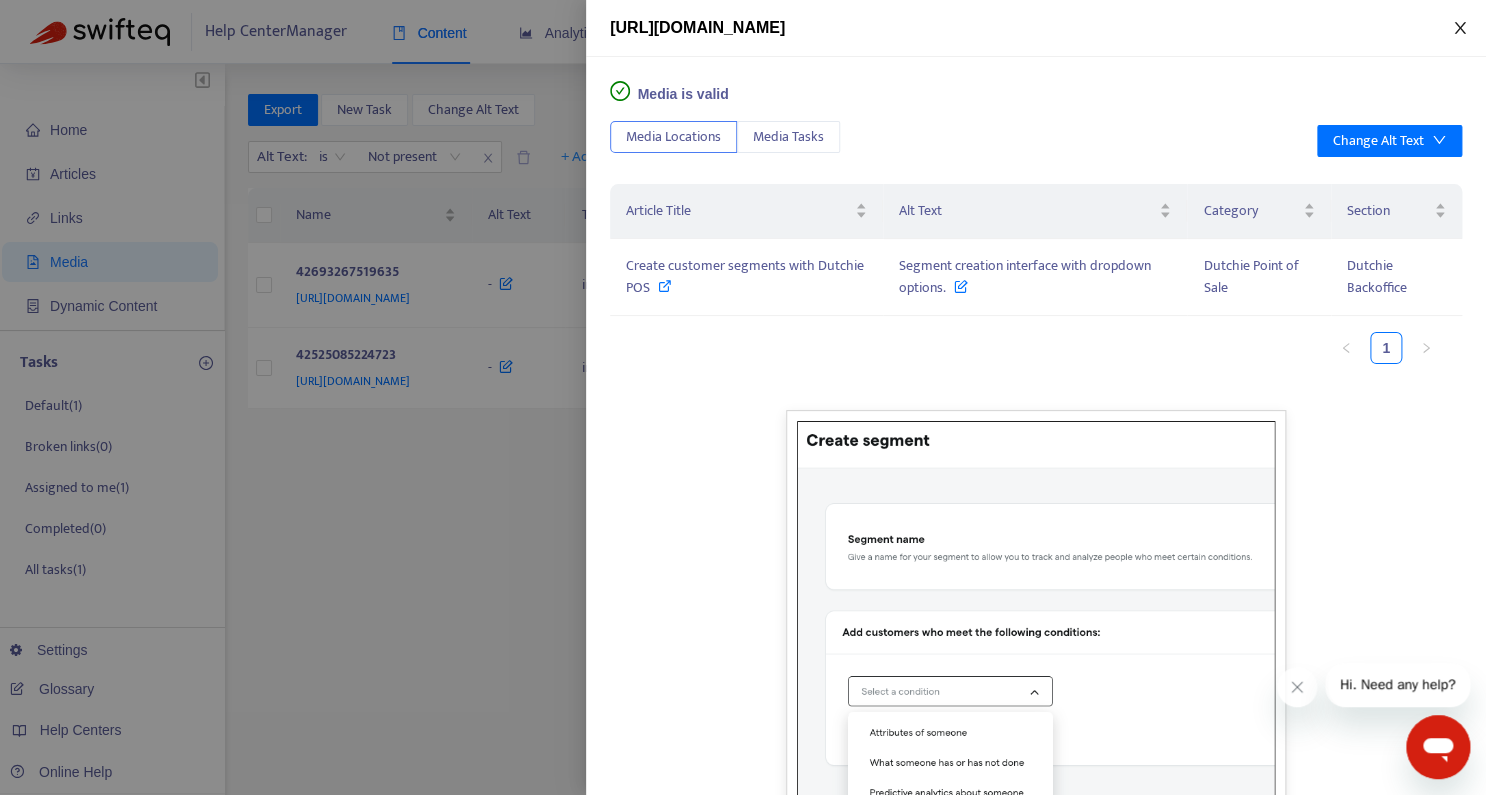 click at bounding box center (1460, 28) 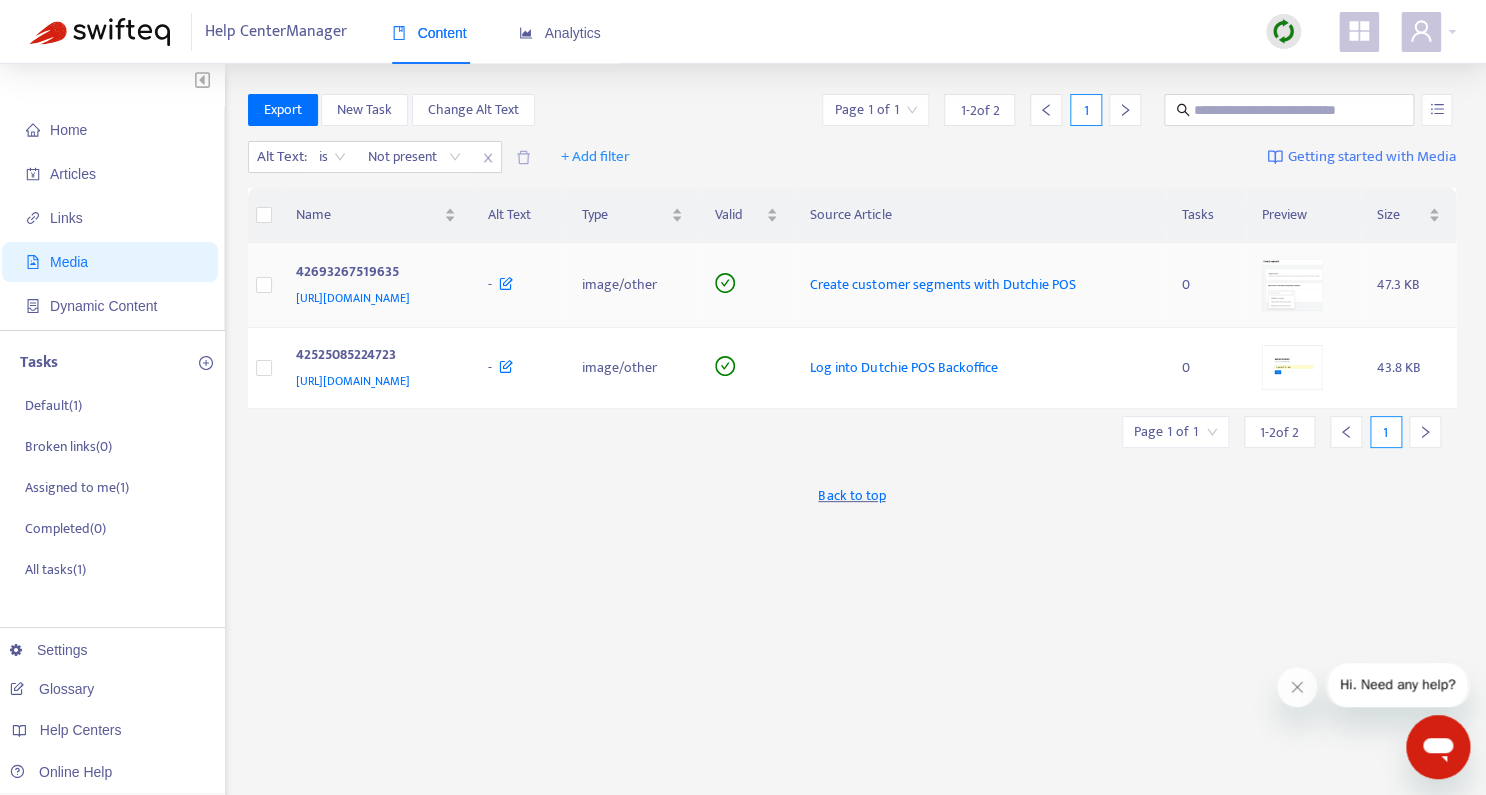 click at bounding box center (1292, 285) 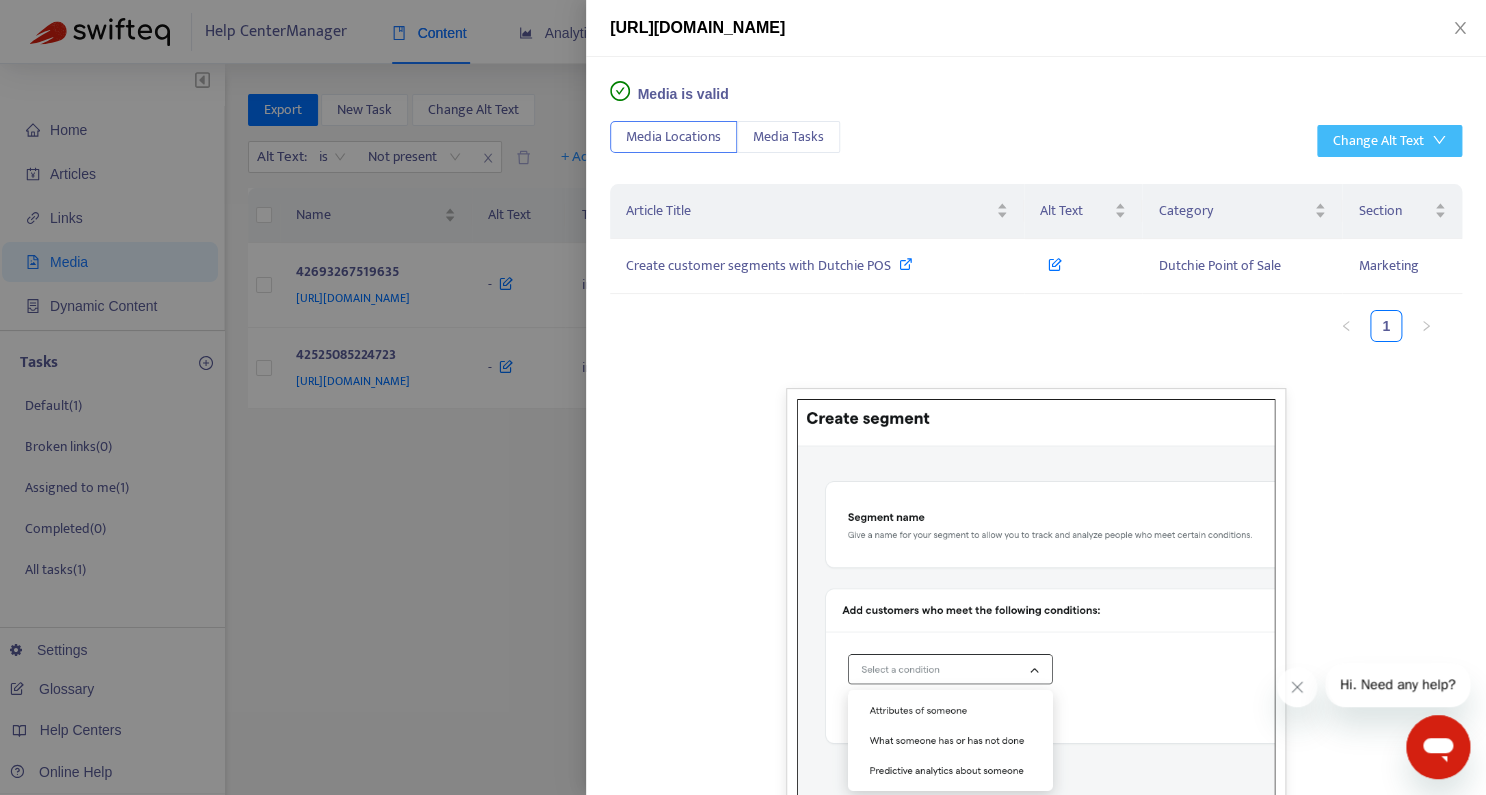 click on "Change Alt Text" at bounding box center [1378, 141] 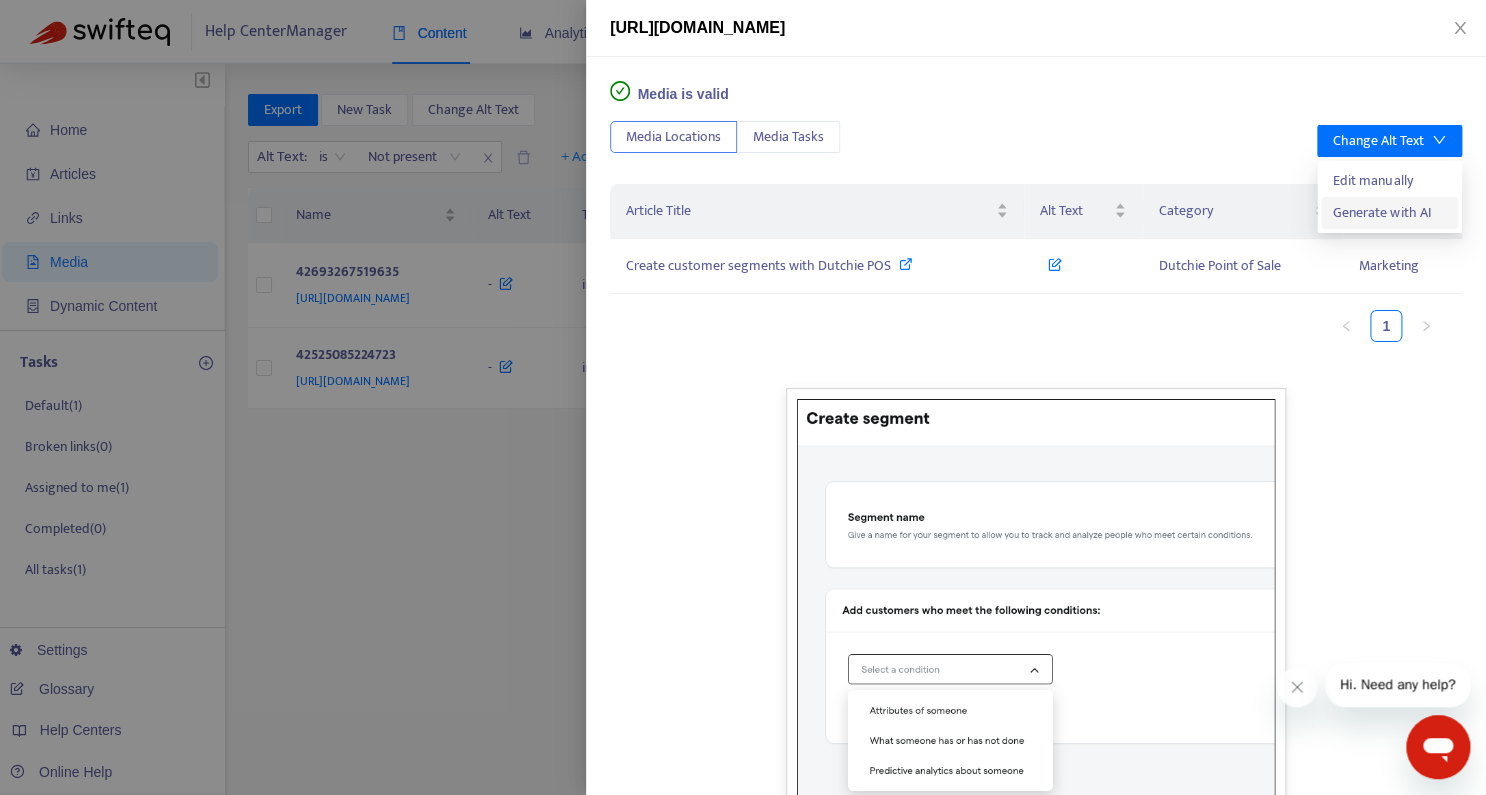 click on "Generate with AI" at bounding box center [1389, 213] 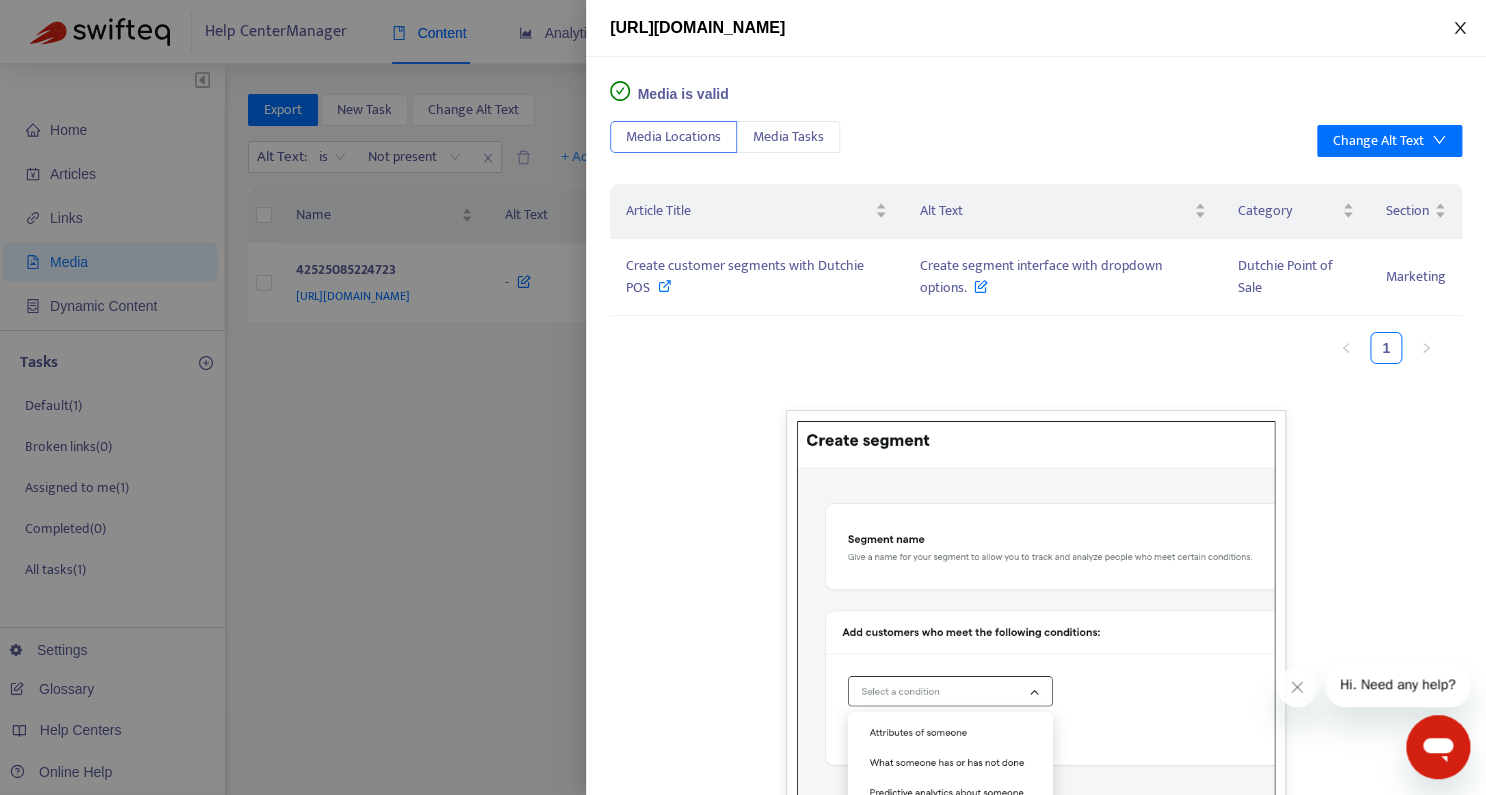 click 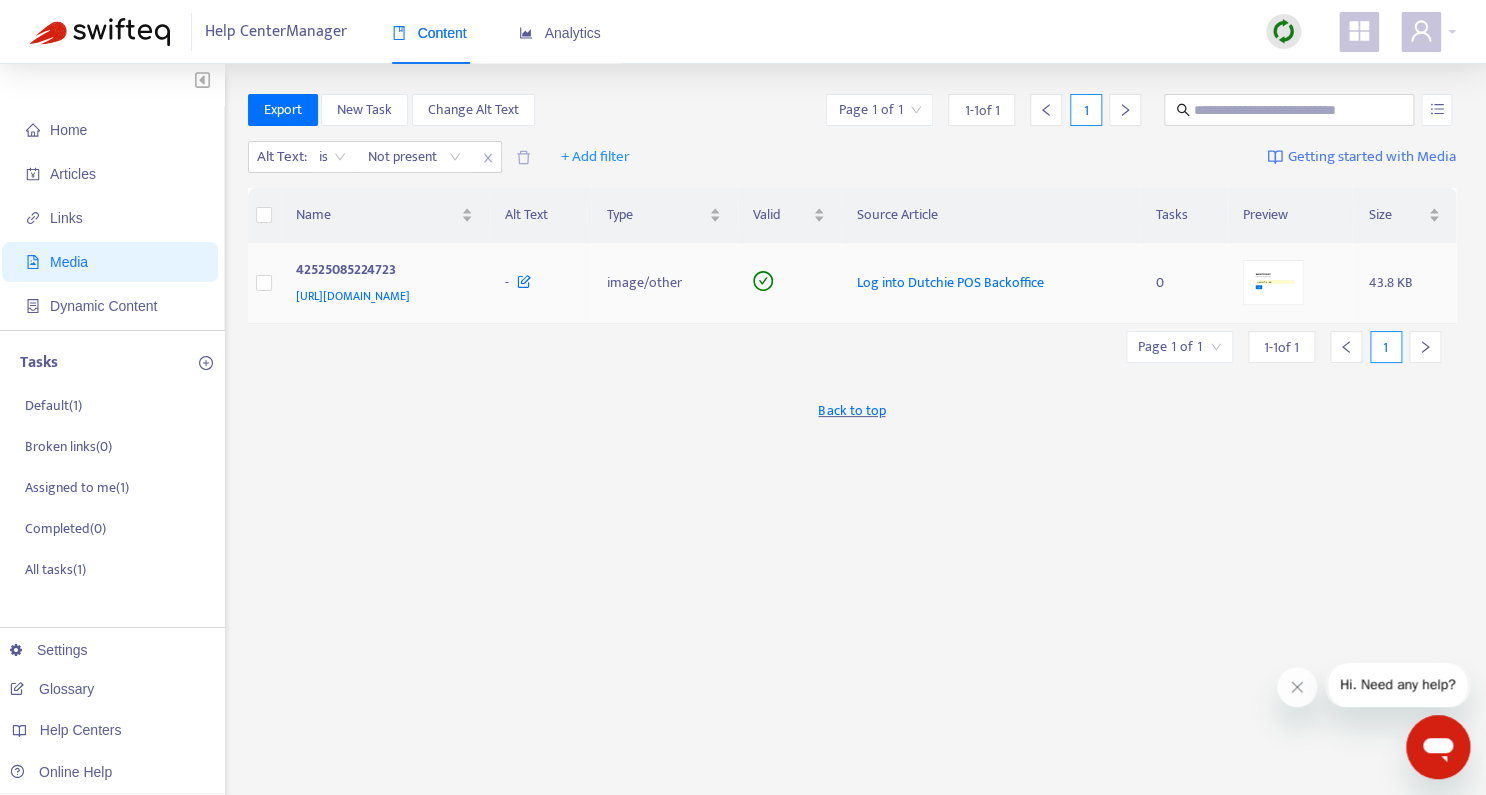 click at bounding box center [1273, 282] 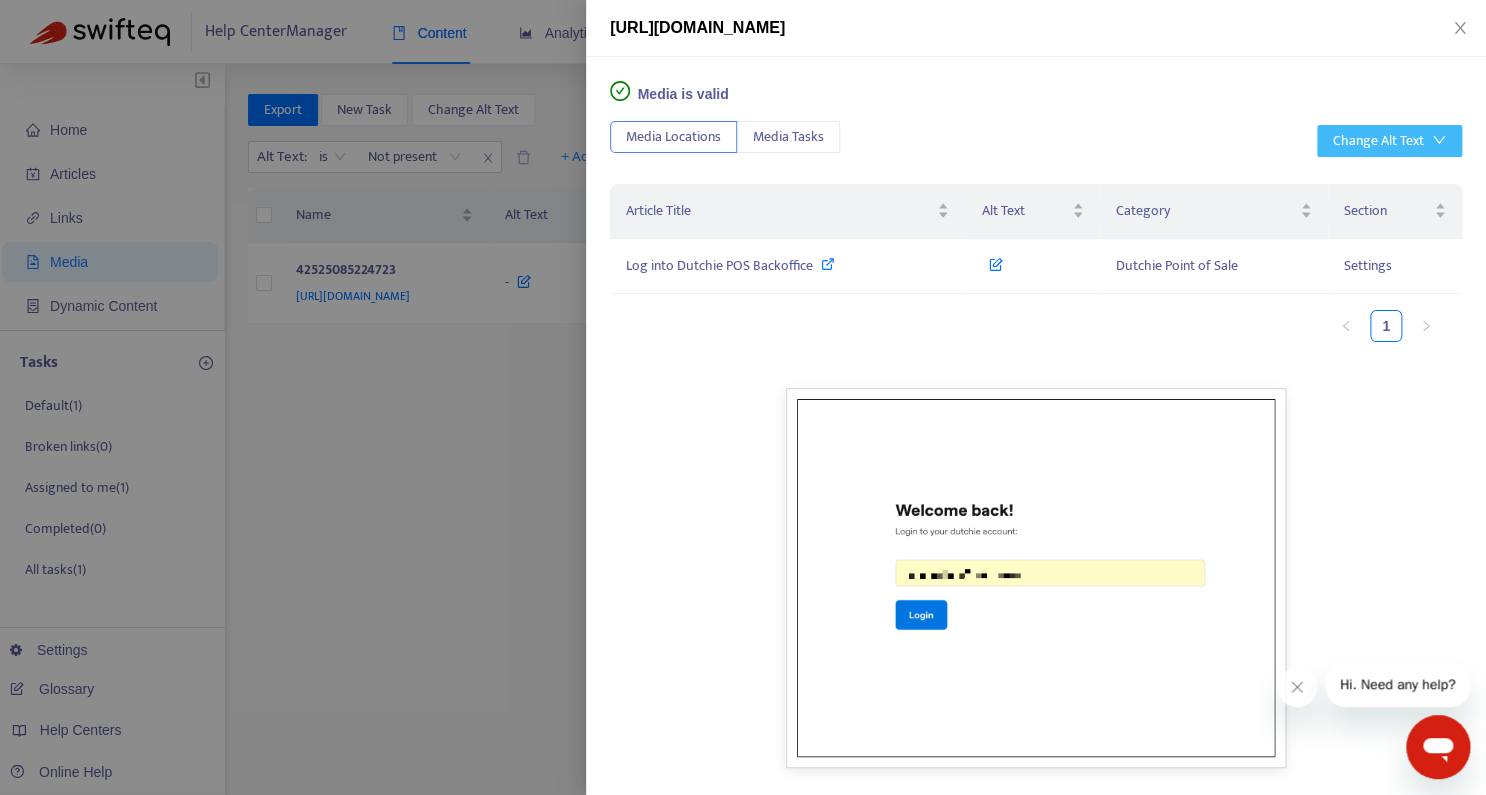 click on "Change Alt Text" at bounding box center [1378, 141] 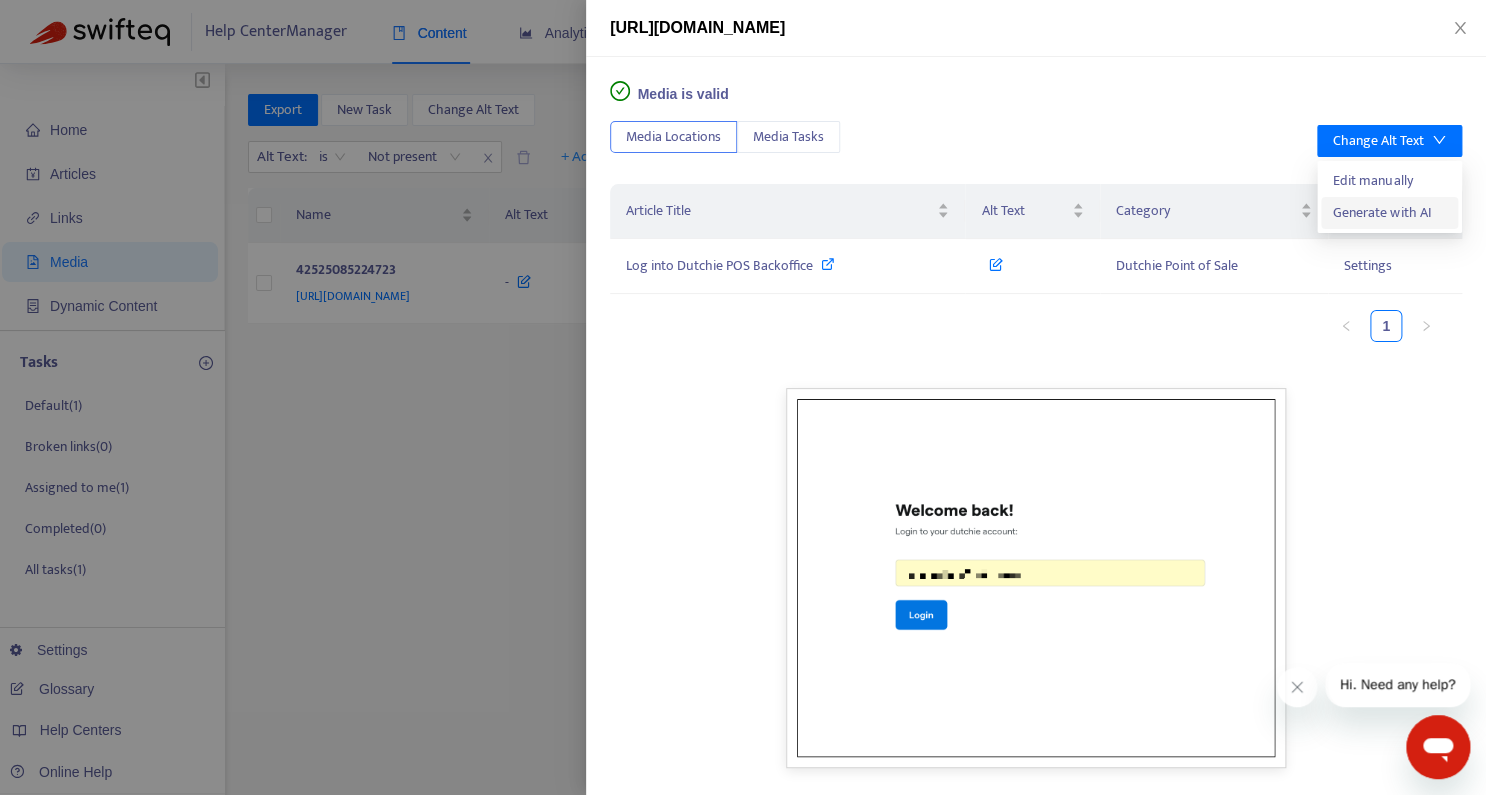 click on "Generate with AI" at bounding box center (1389, 213) 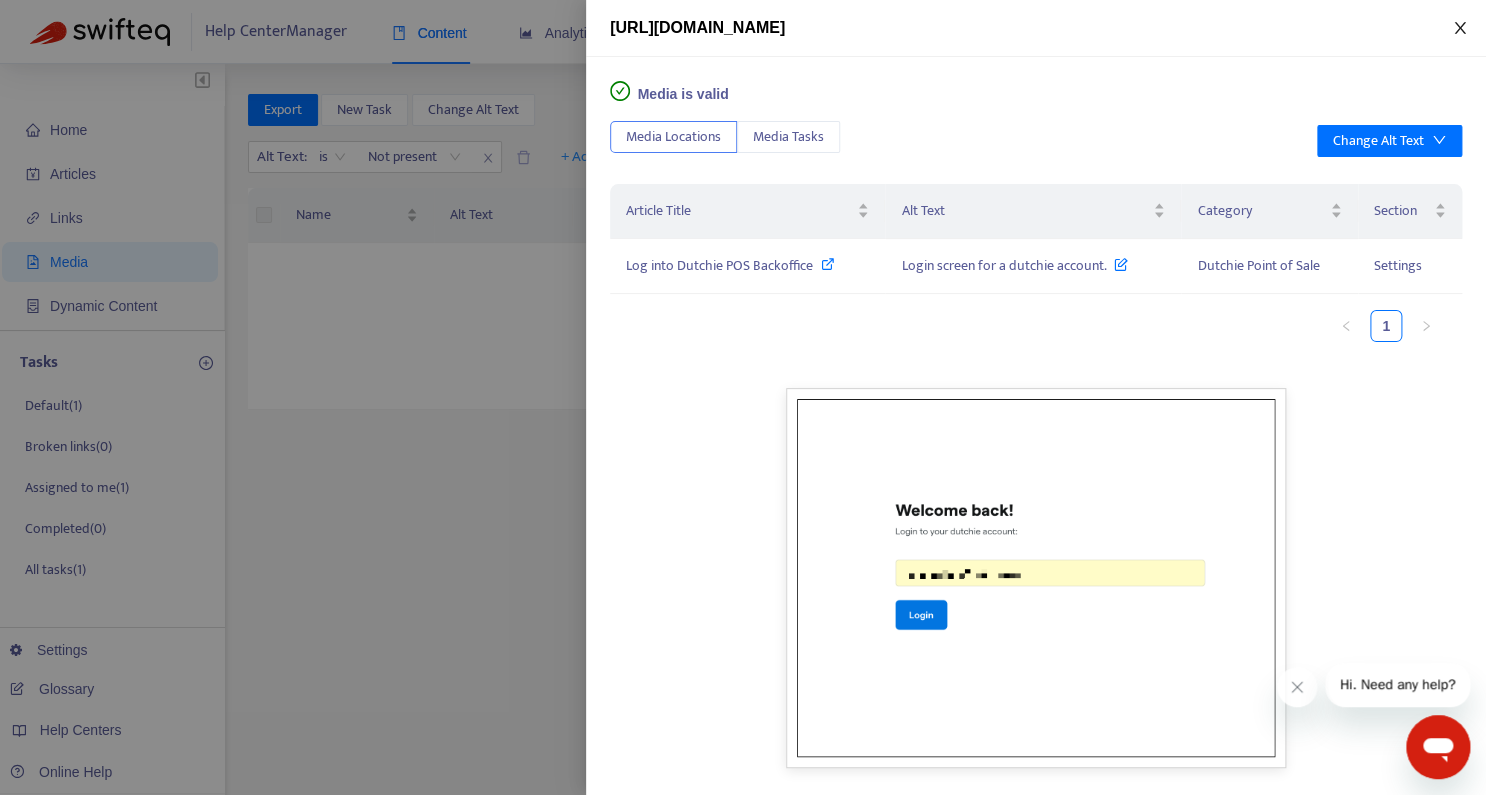 click 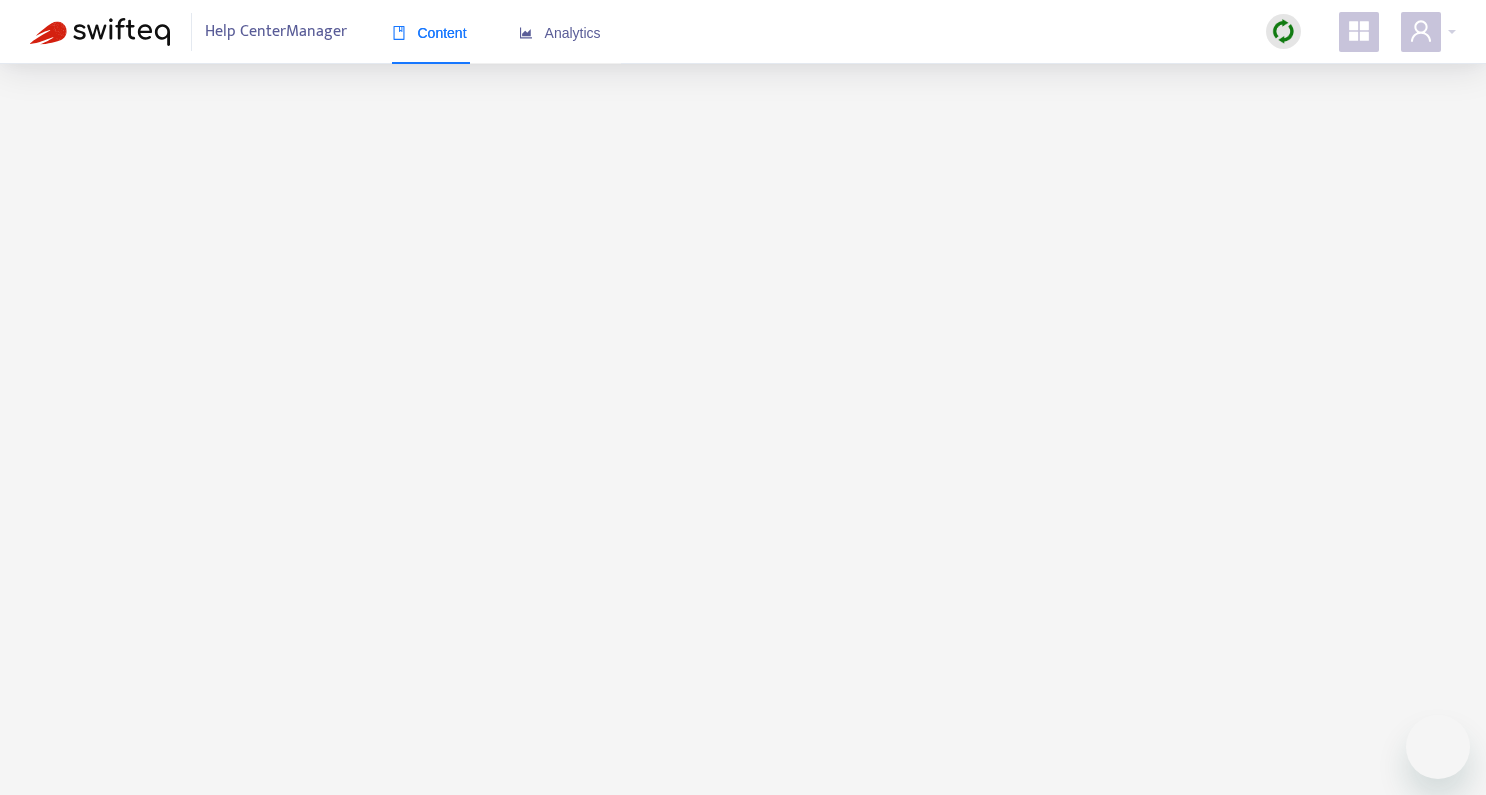 scroll, scrollTop: 0, scrollLeft: 0, axis: both 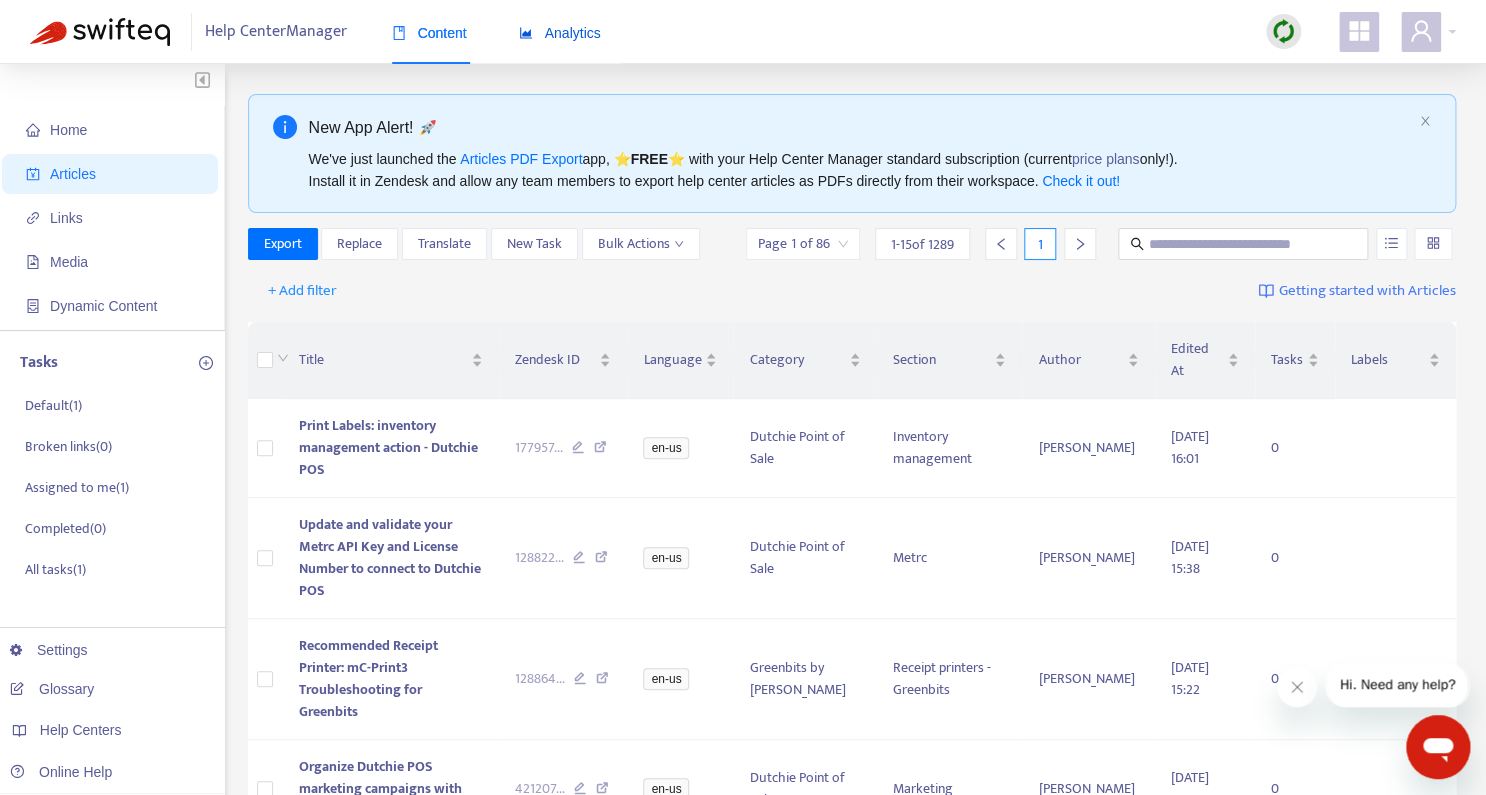 click on "Analytics" at bounding box center [560, 33] 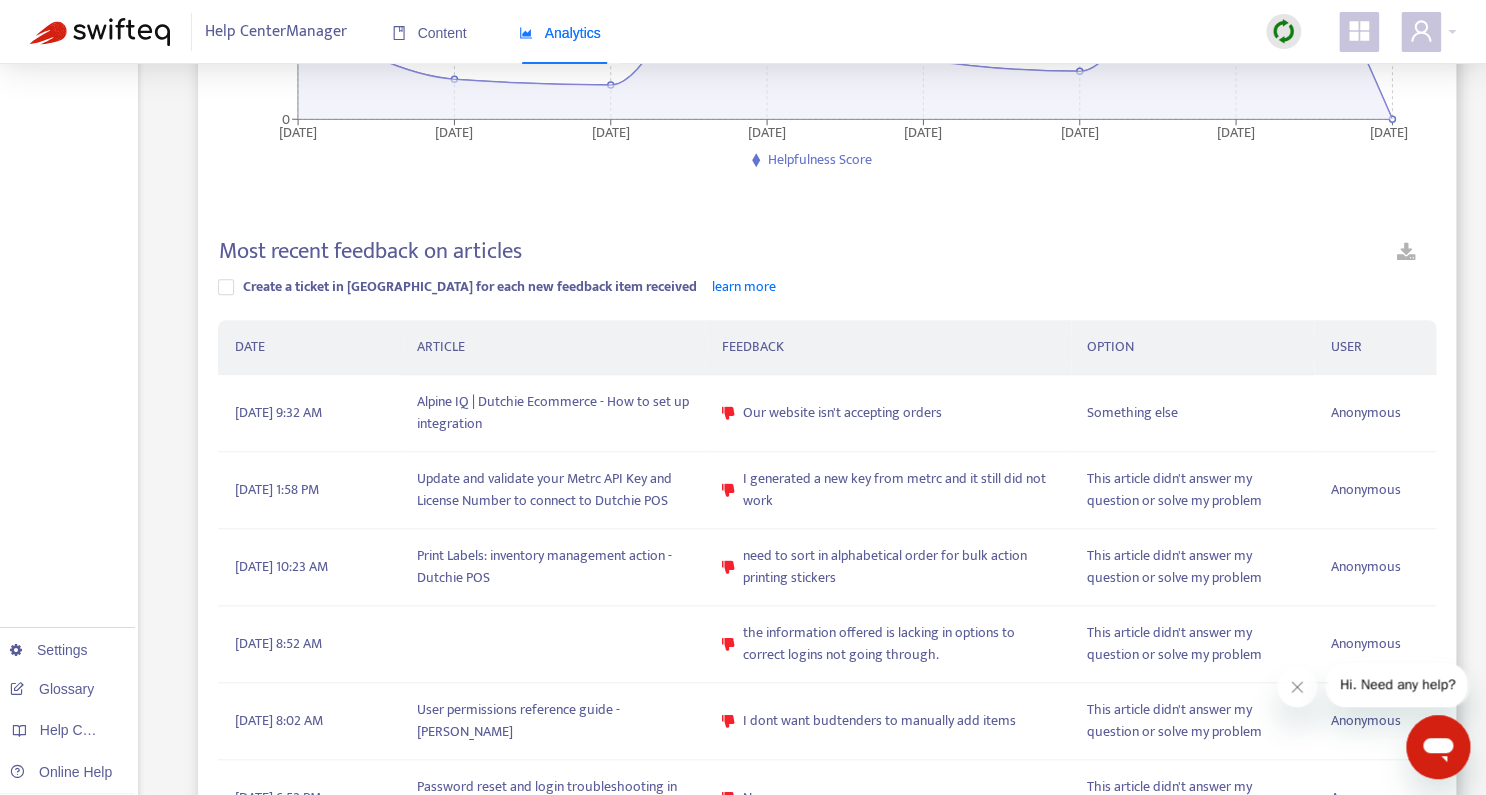 scroll, scrollTop: 503, scrollLeft: 0, axis: vertical 